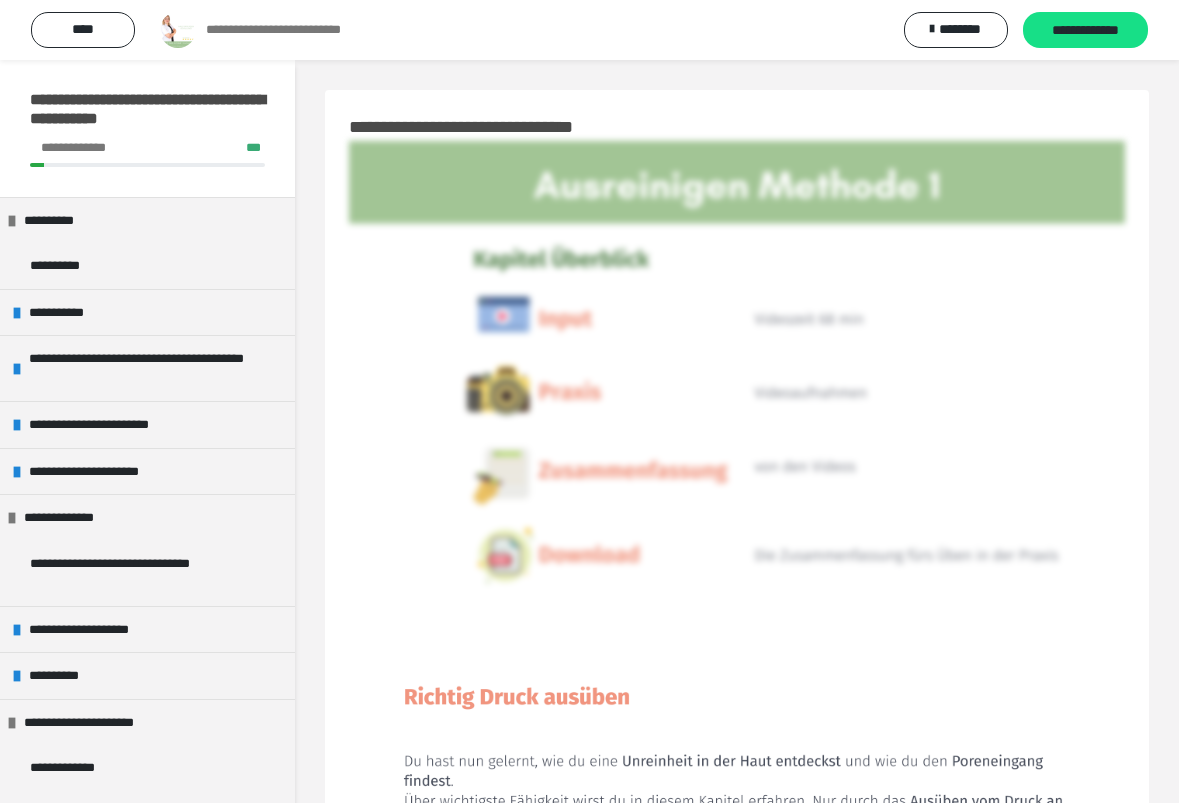 scroll, scrollTop: 1369, scrollLeft: 0, axis: vertical 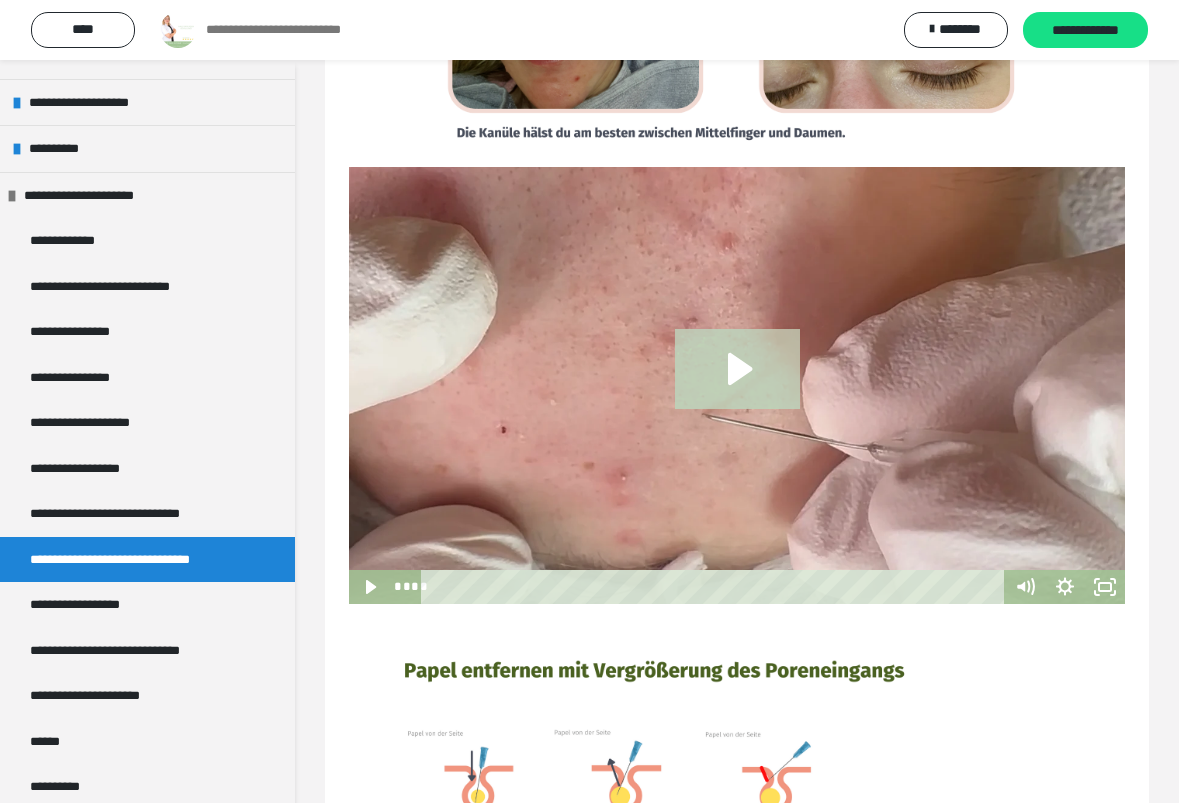 click 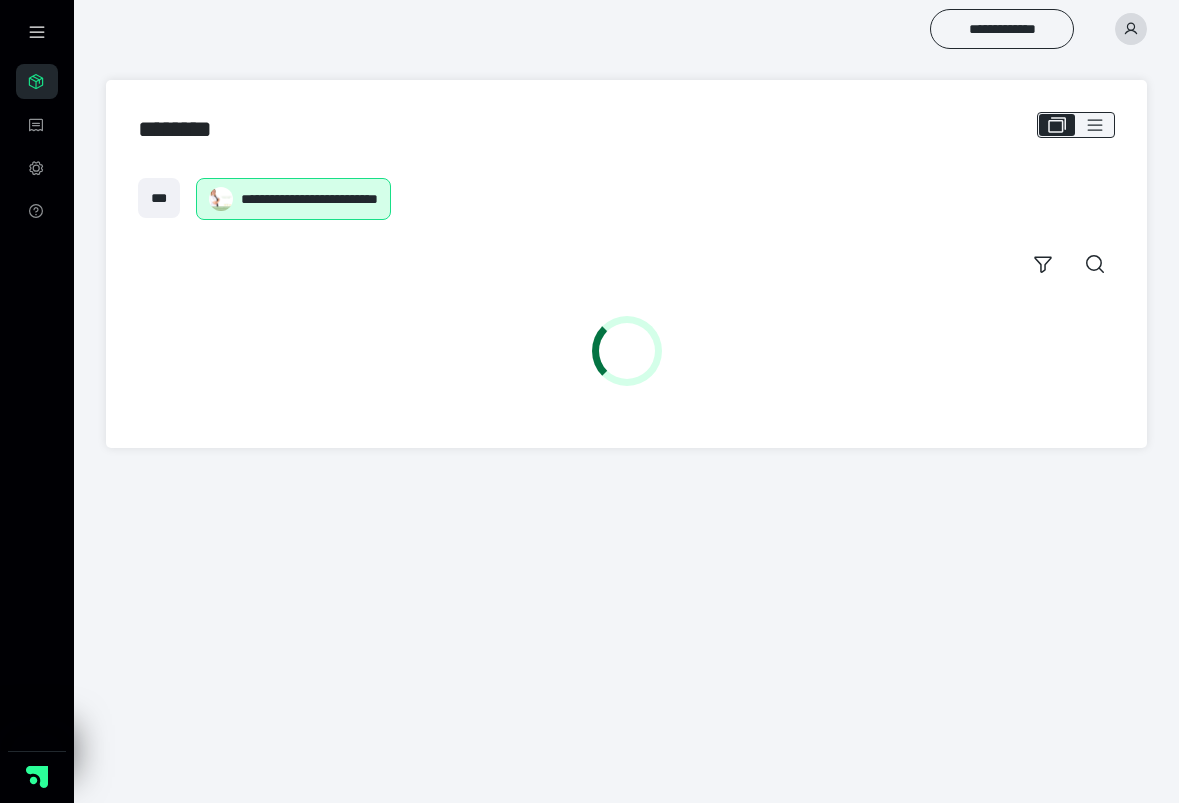 scroll, scrollTop: 0, scrollLeft: 0, axis: both 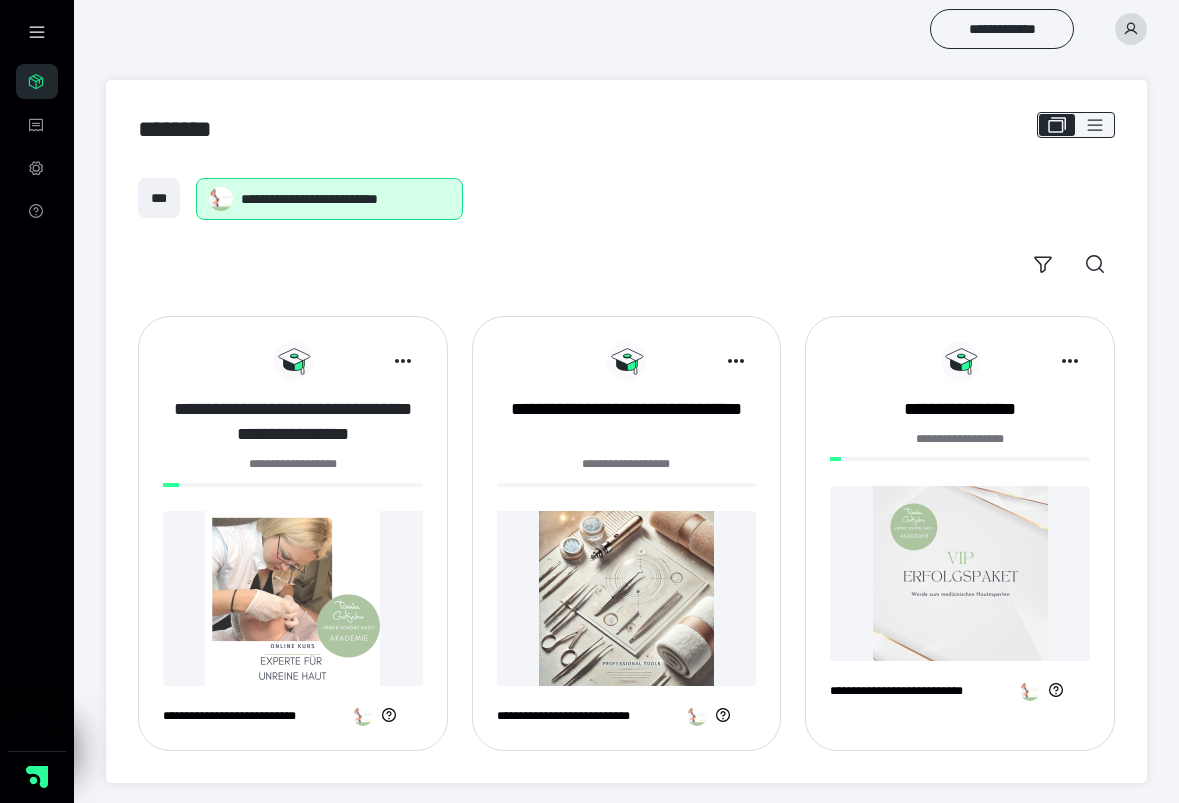 click on "**********" at bounding box center [293, 422] 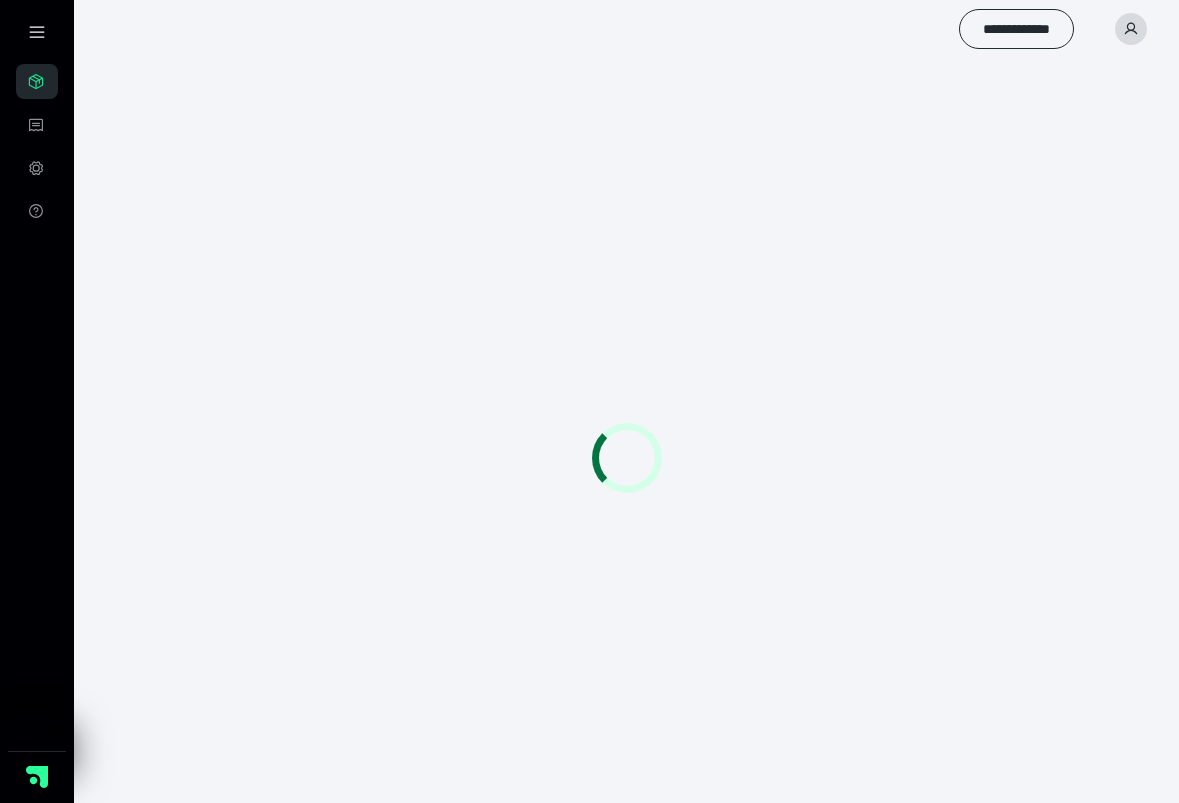 scroll, scrollTop: 0, scrollLeft: 0, axis: both 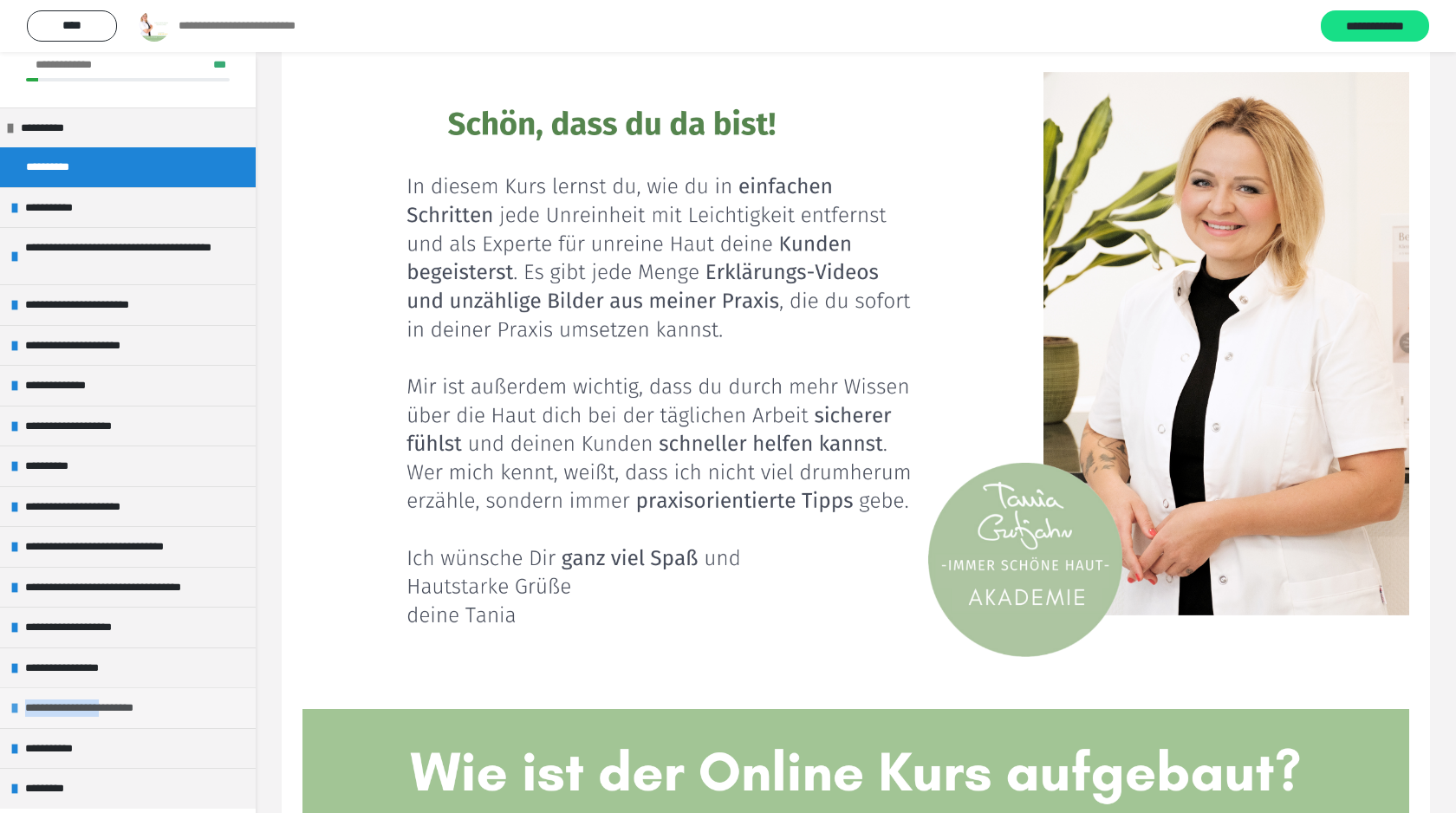 click on "**********" at bounding box center [92, 708] 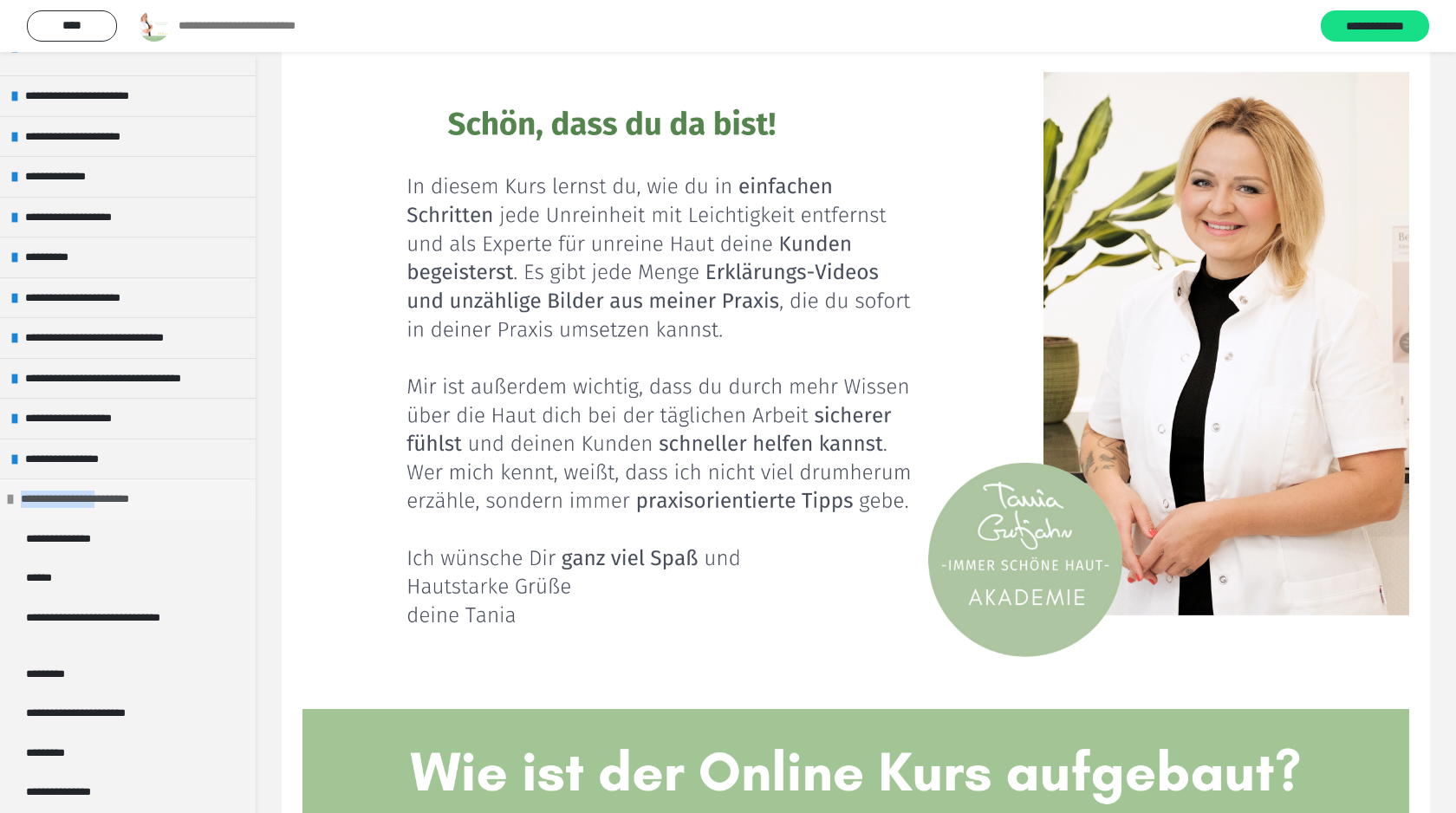 scroll, scrollTop: 276, scrollLeft: 0, axis: vertical 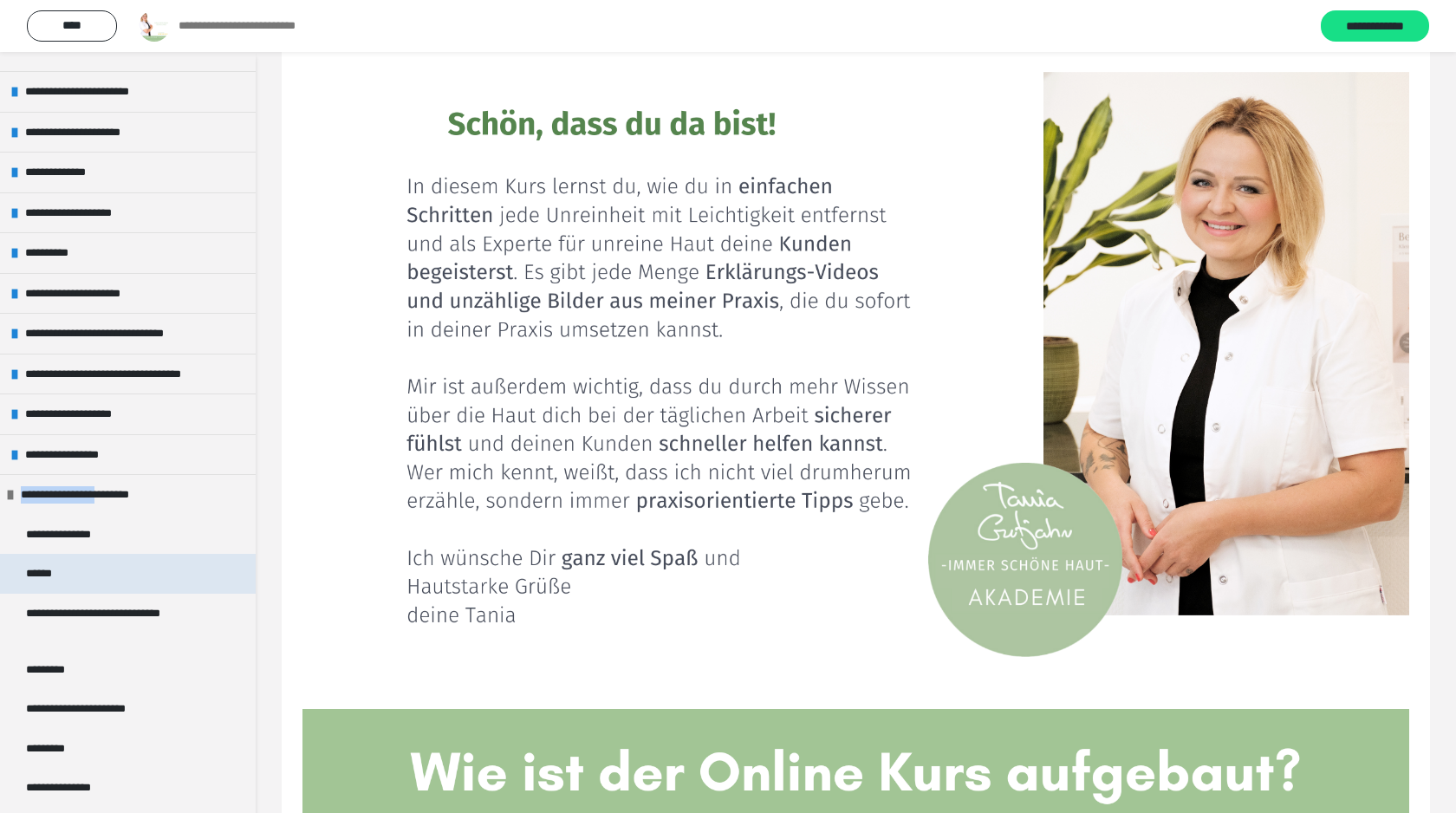 click on "******" at bounding box center (45, 574) 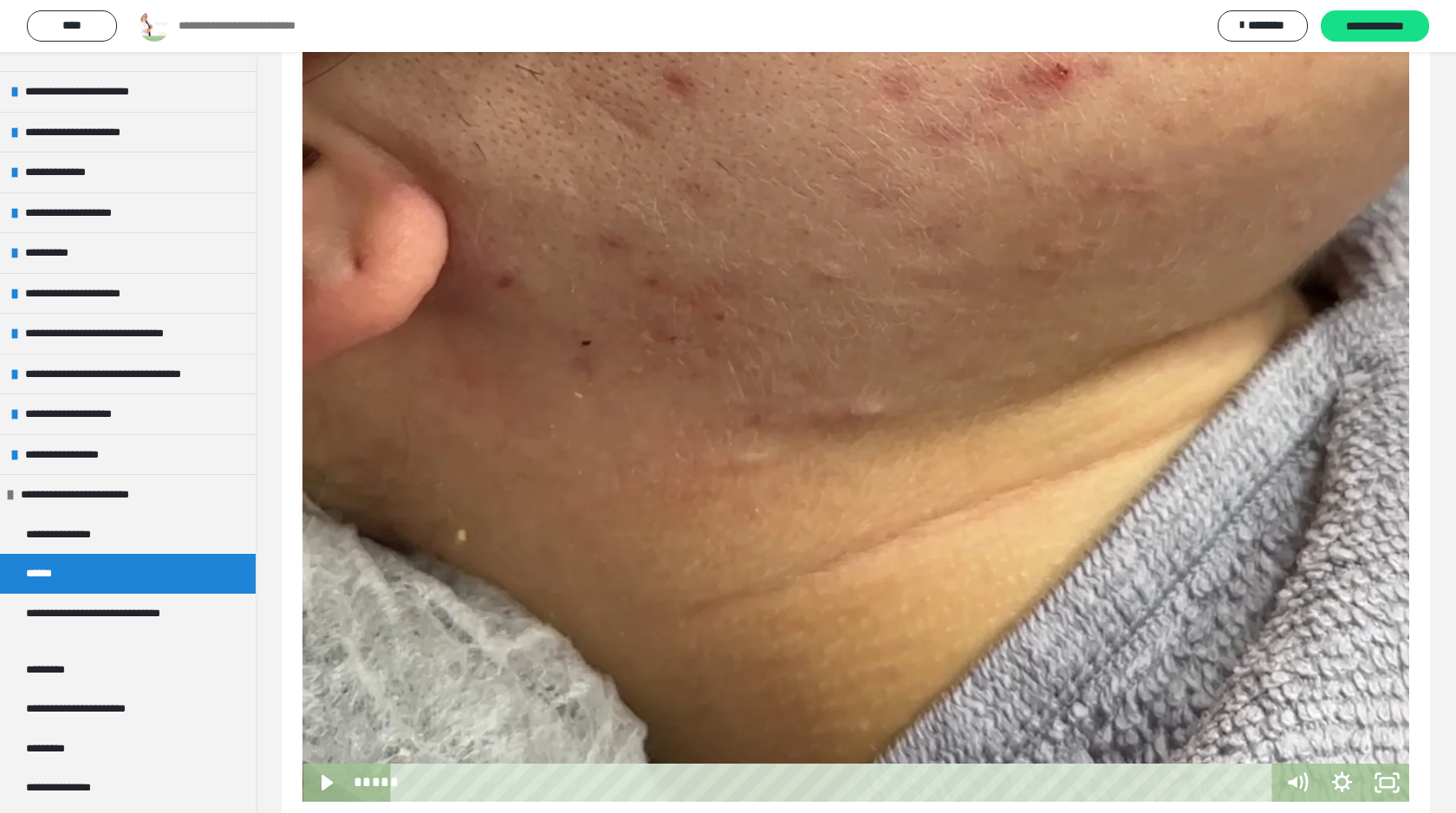 scroll, scrollTop: 27073, scrollLeft: 0, axis: vertical 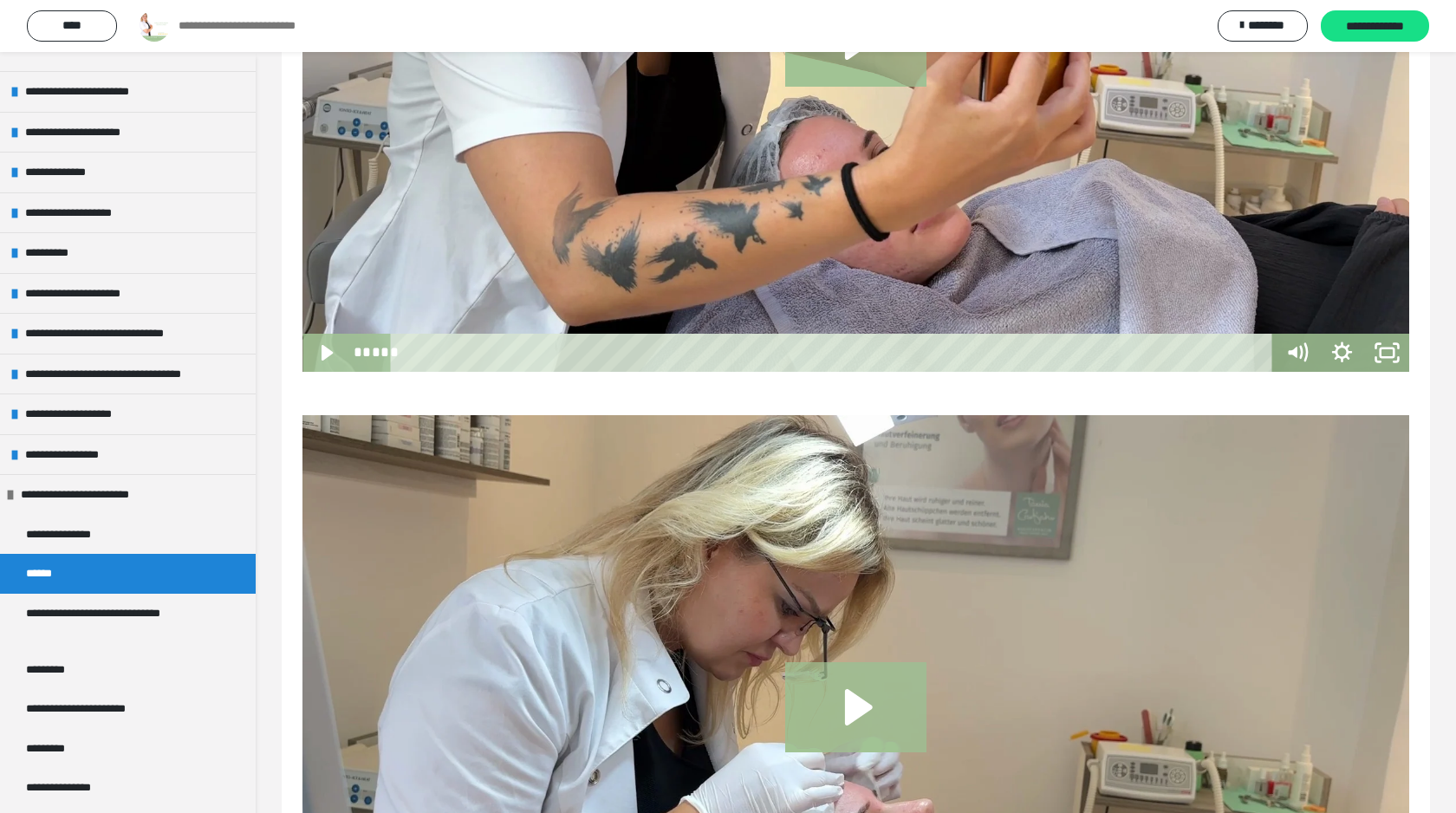click 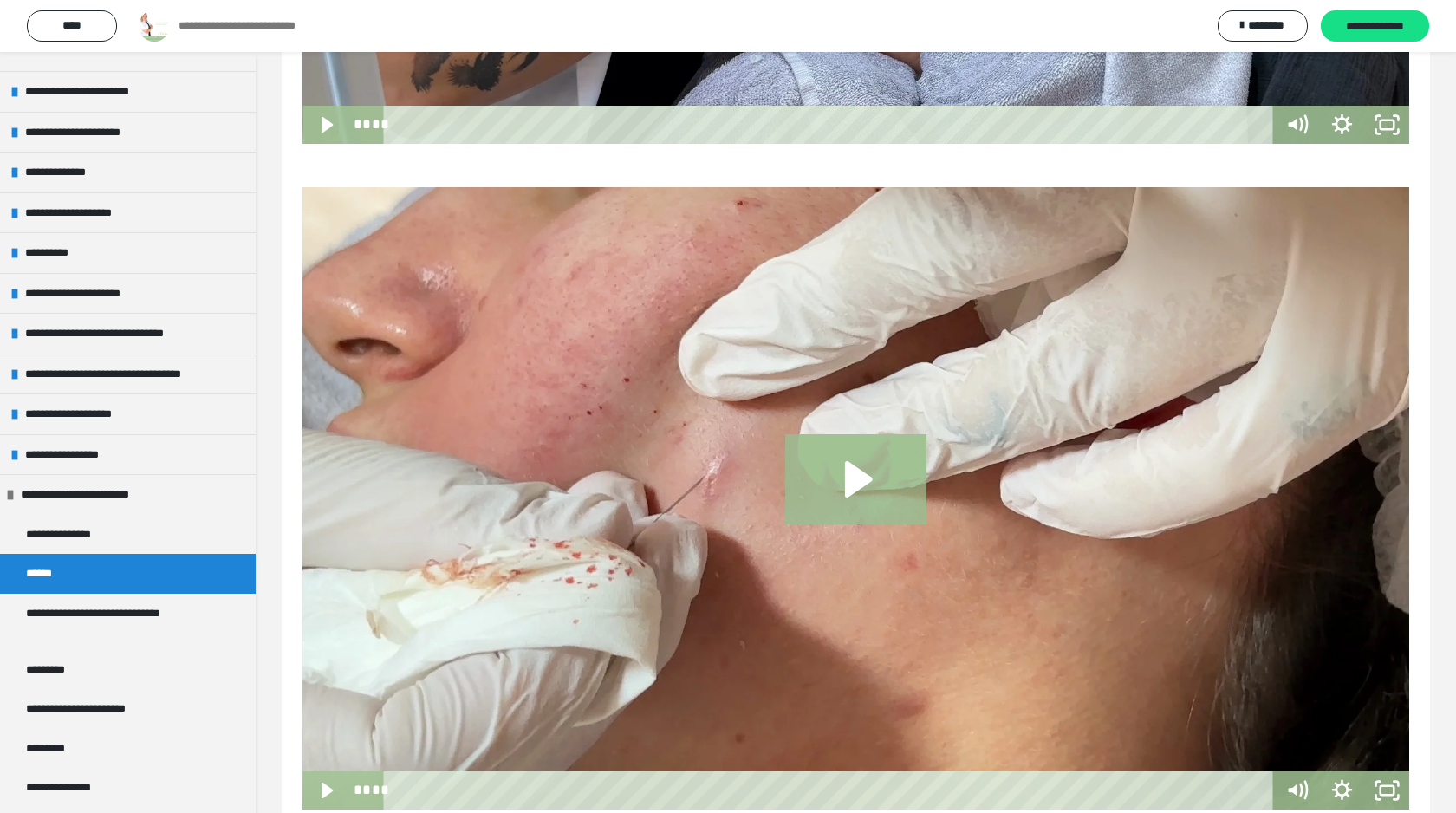 scroll, scrollTop: 36243, scrollLeft: 0, axis: vertical 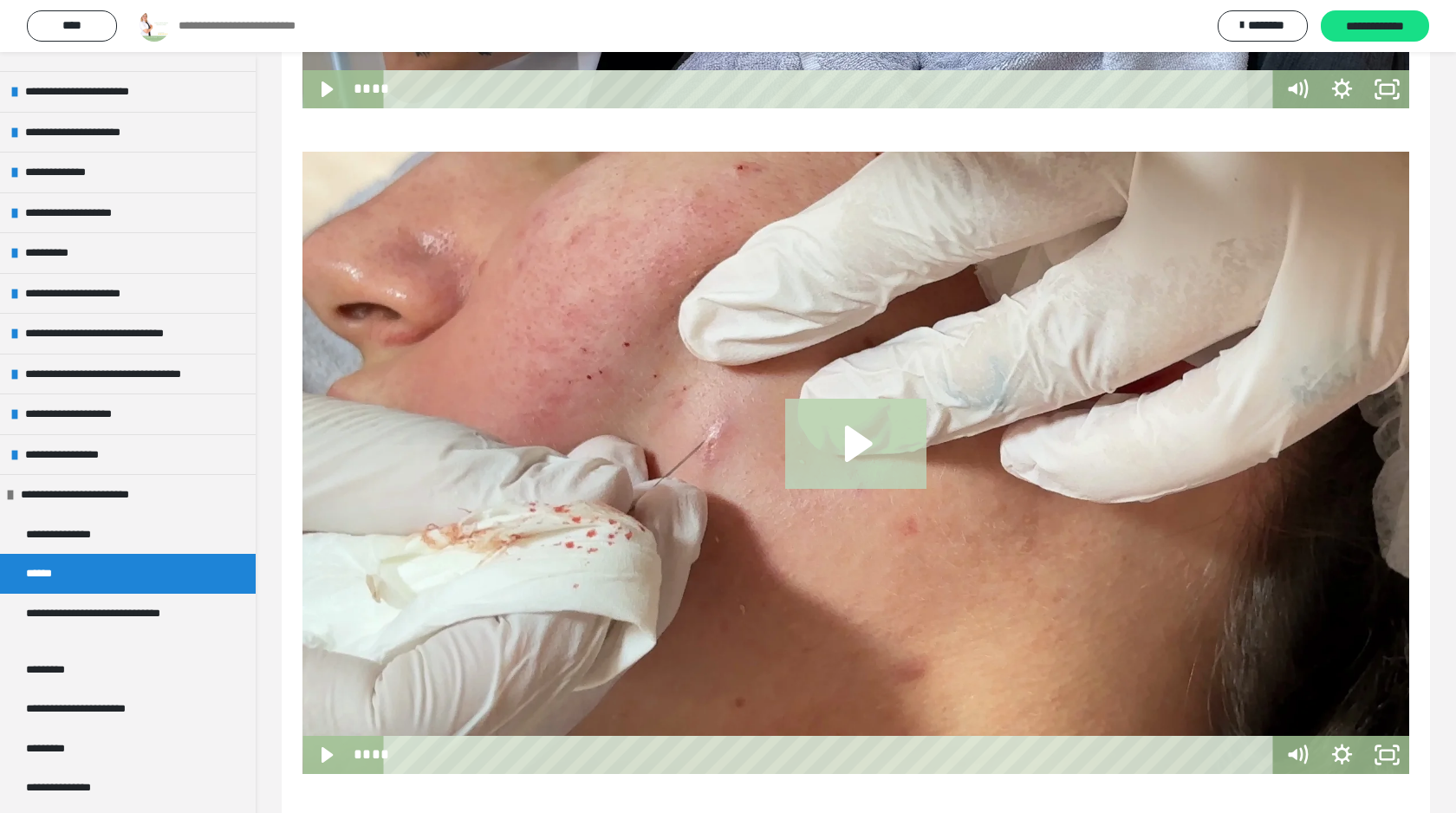 click 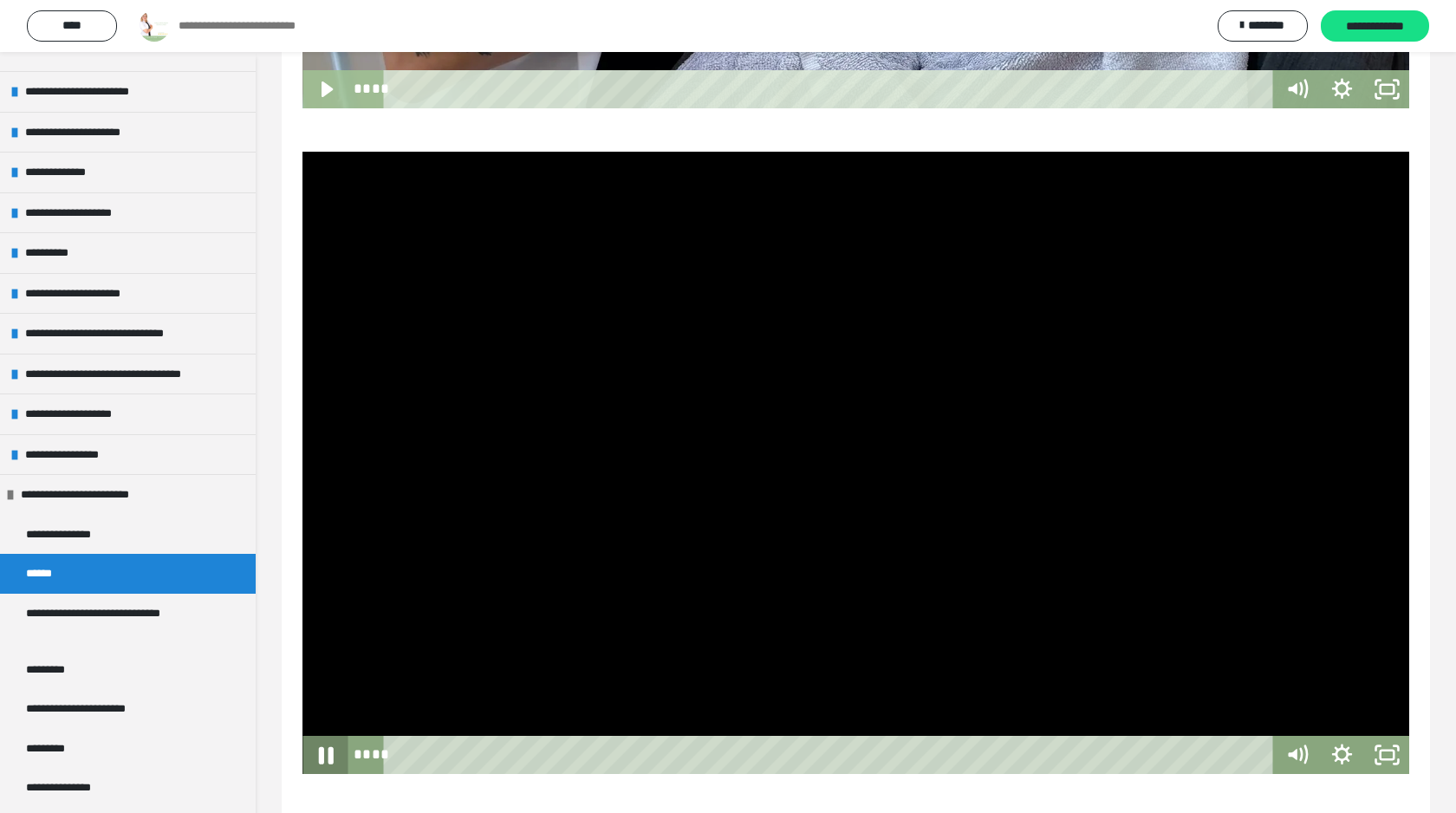 click 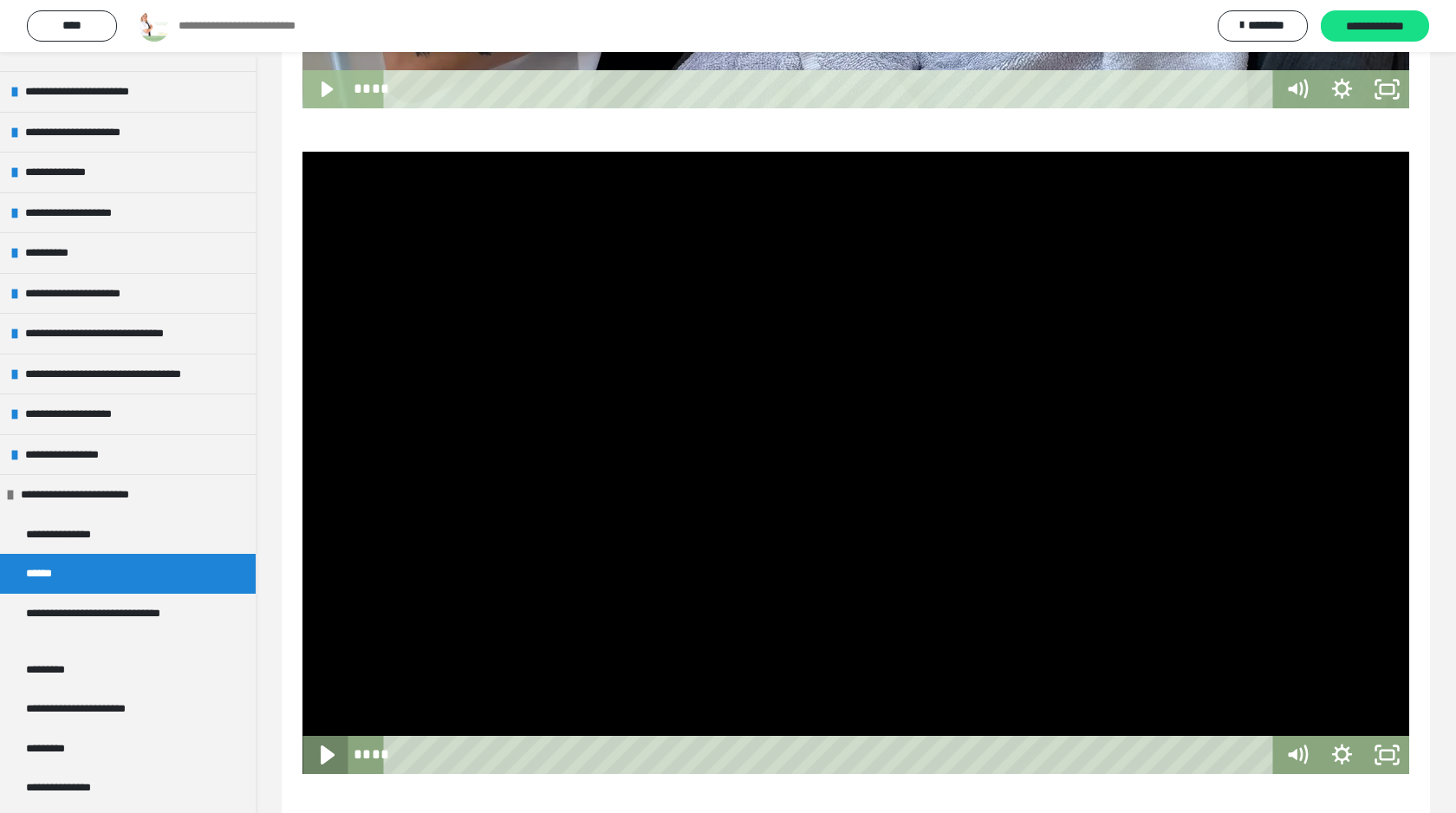 click 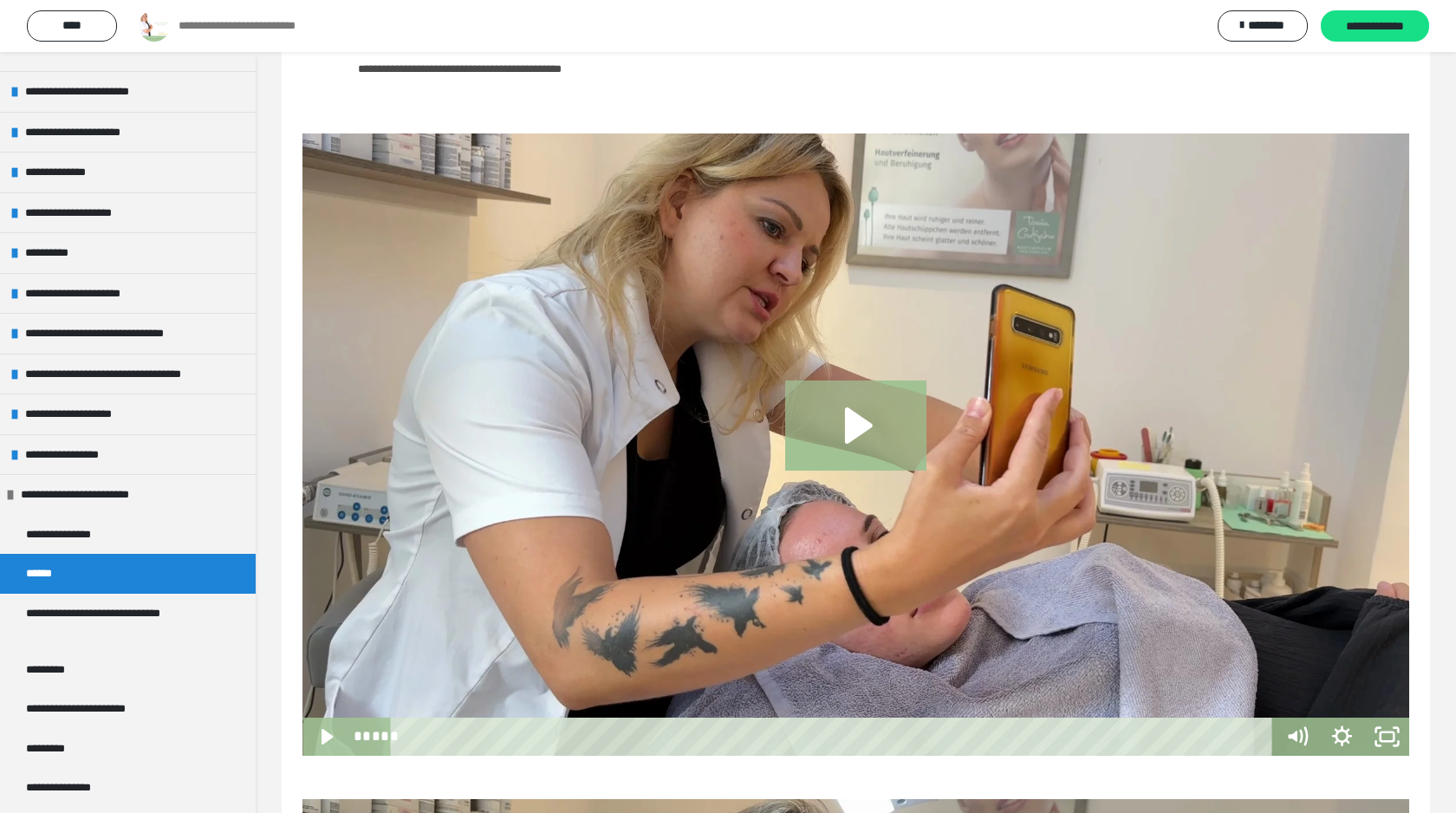 scroll, scrollTop: 34897, scrollLeft: 0, axis: vertical 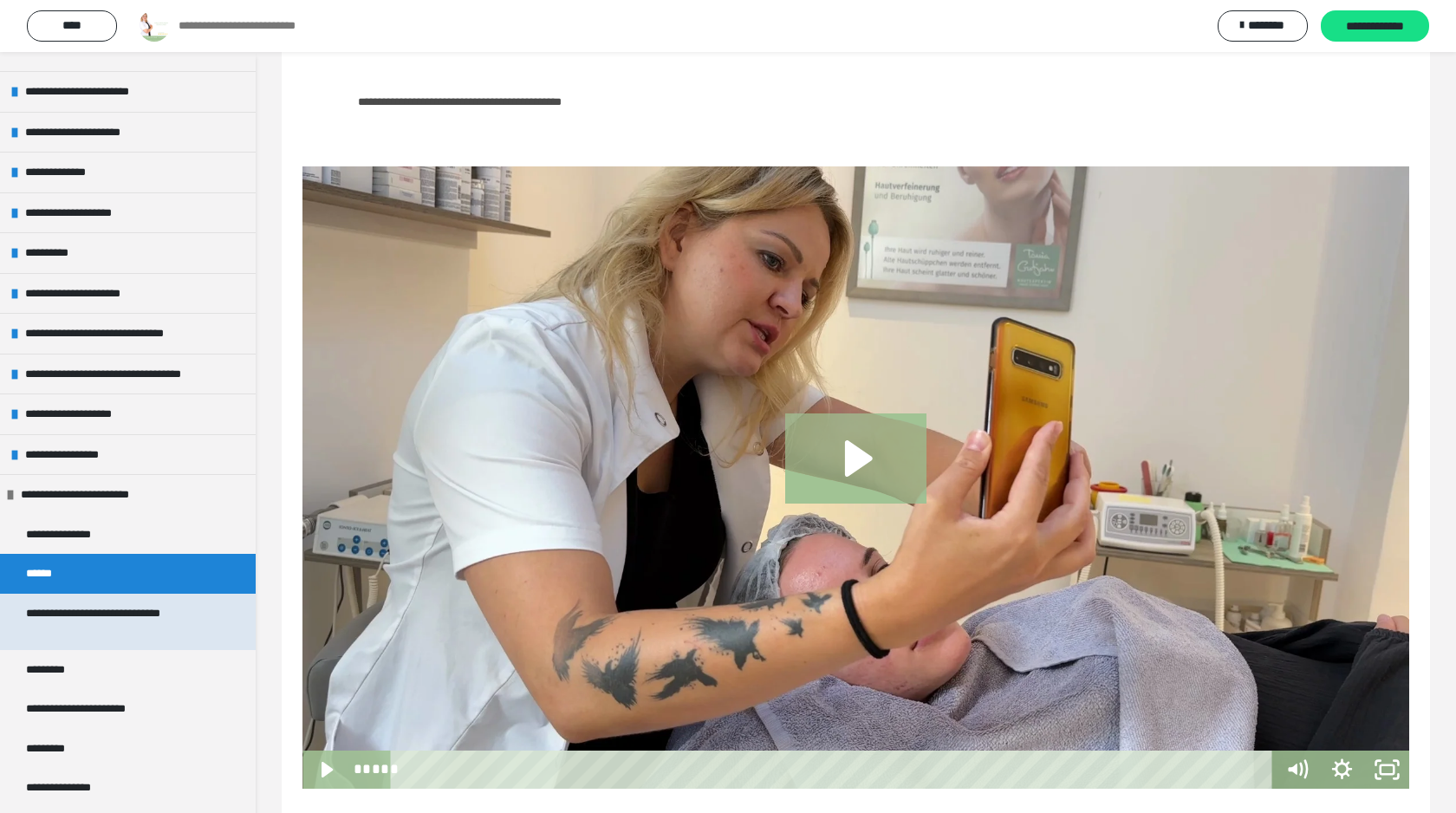 click on "**********" at bounding box center [120, 621] 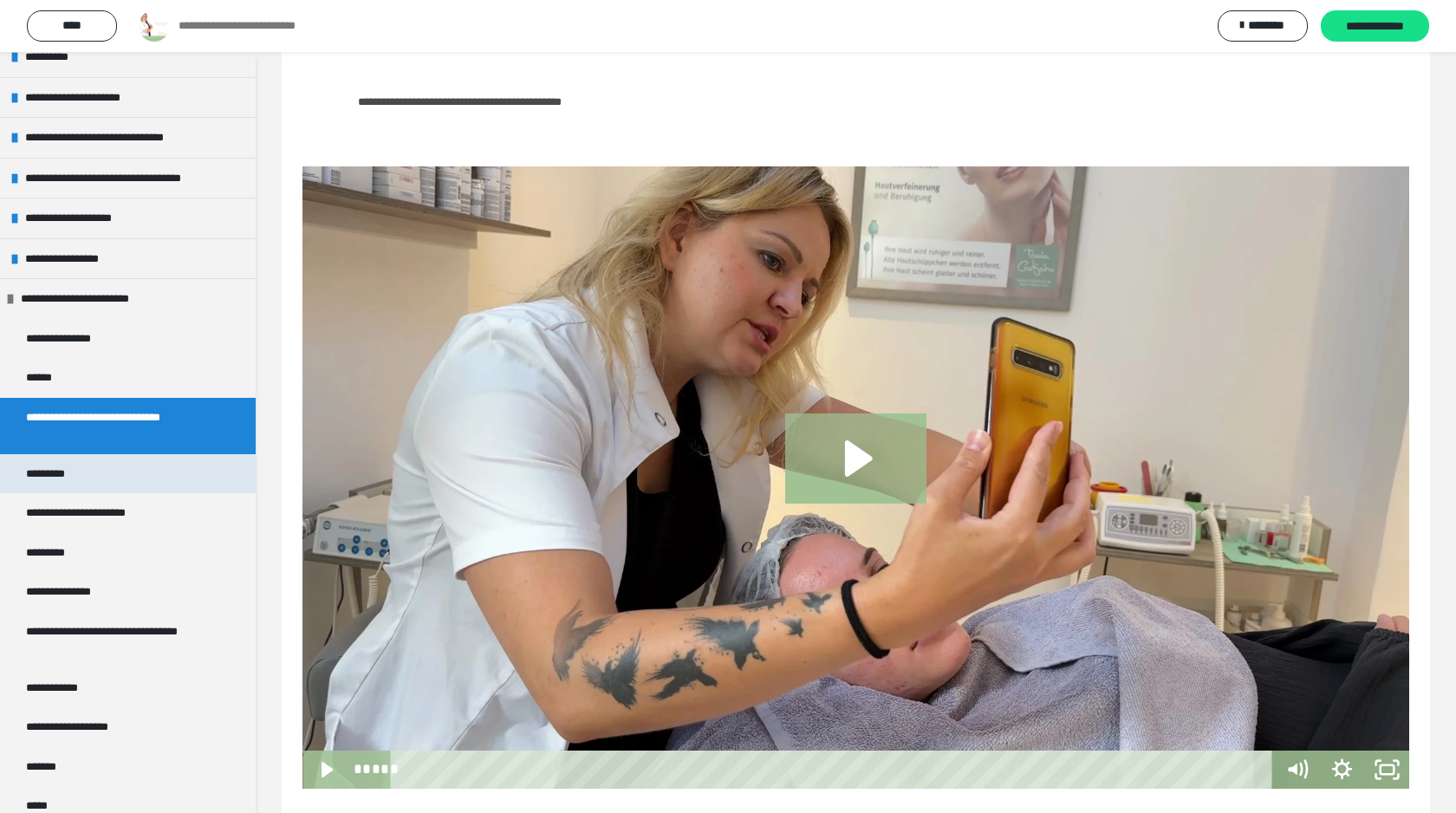 scroll, scrollTop: 490, scrollLeft: 0, axis: vertical 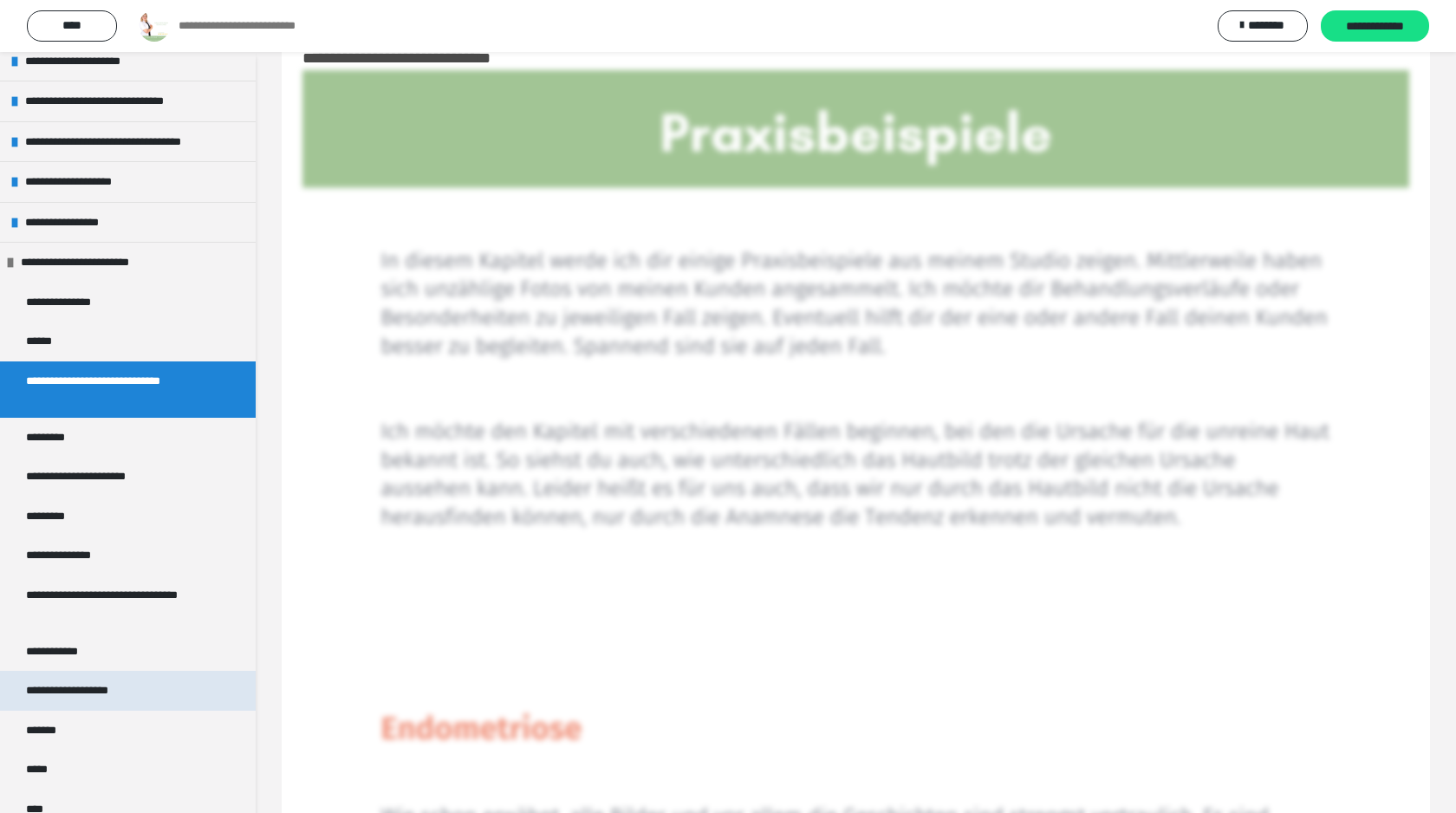 click on "**********" at bounding box center (84, 691) 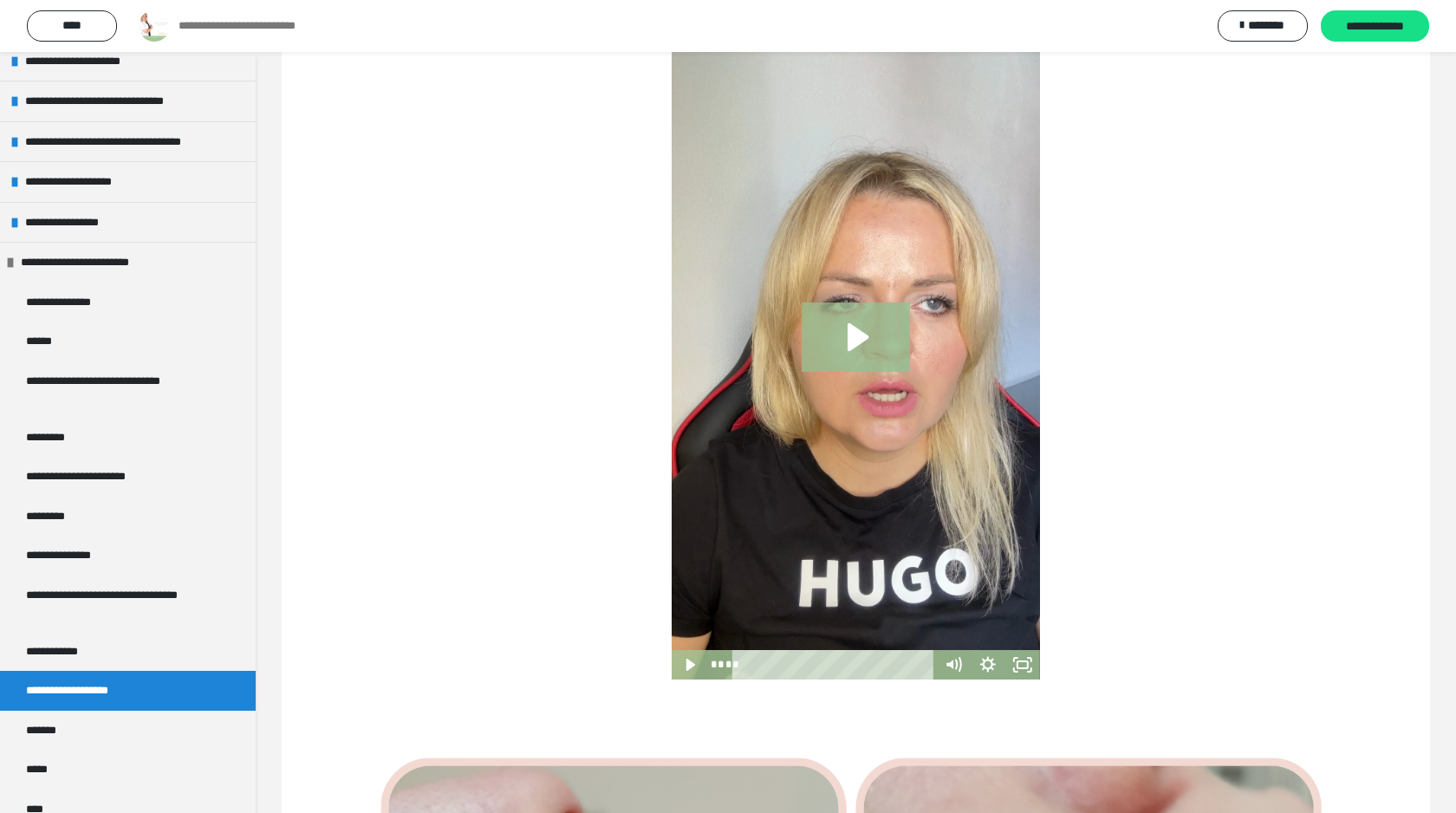 scroll, scrollTop: 393, scrollLeft: 0, axis: vertical 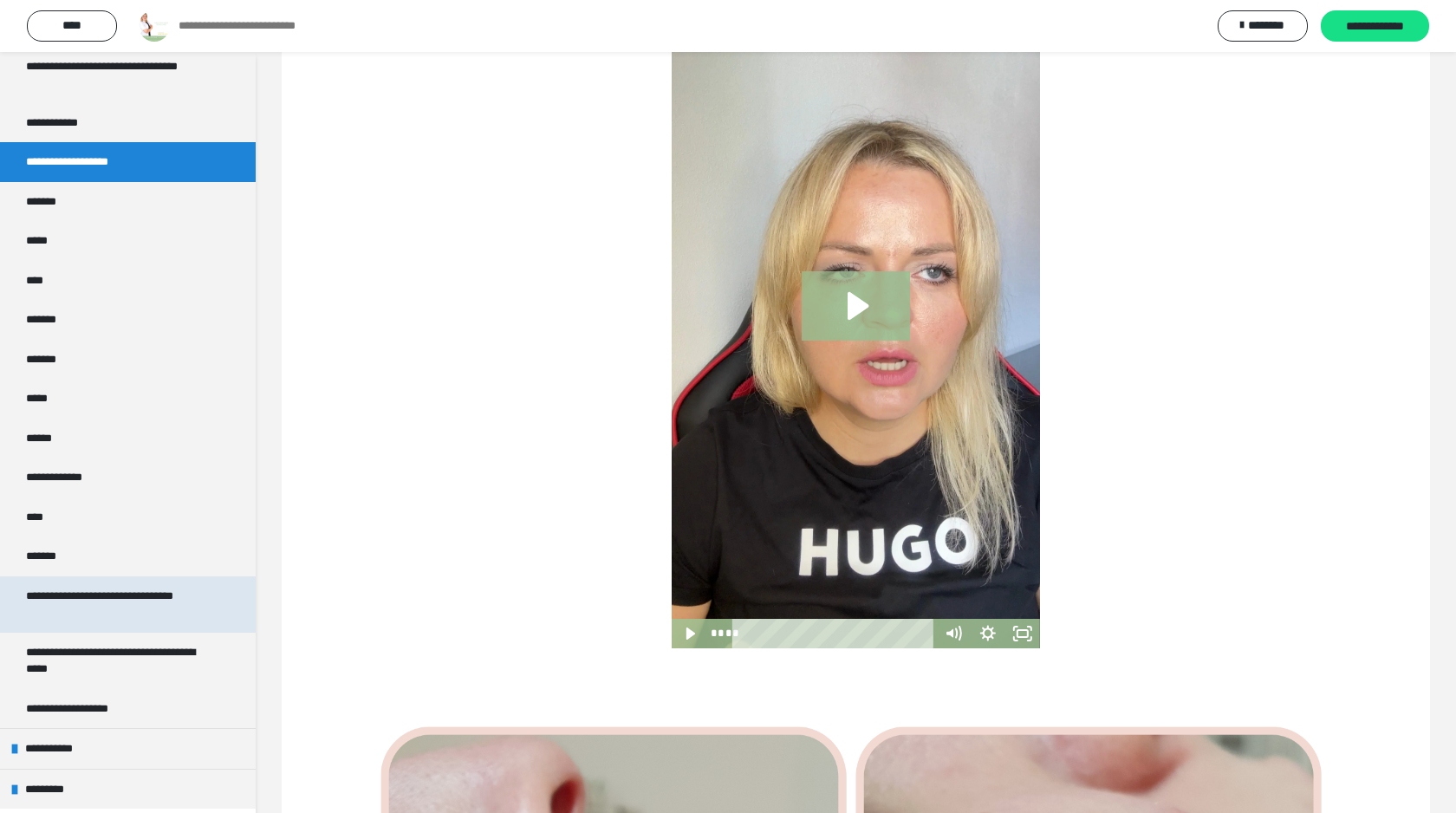click on "**********" at bounding box center (120, 604) 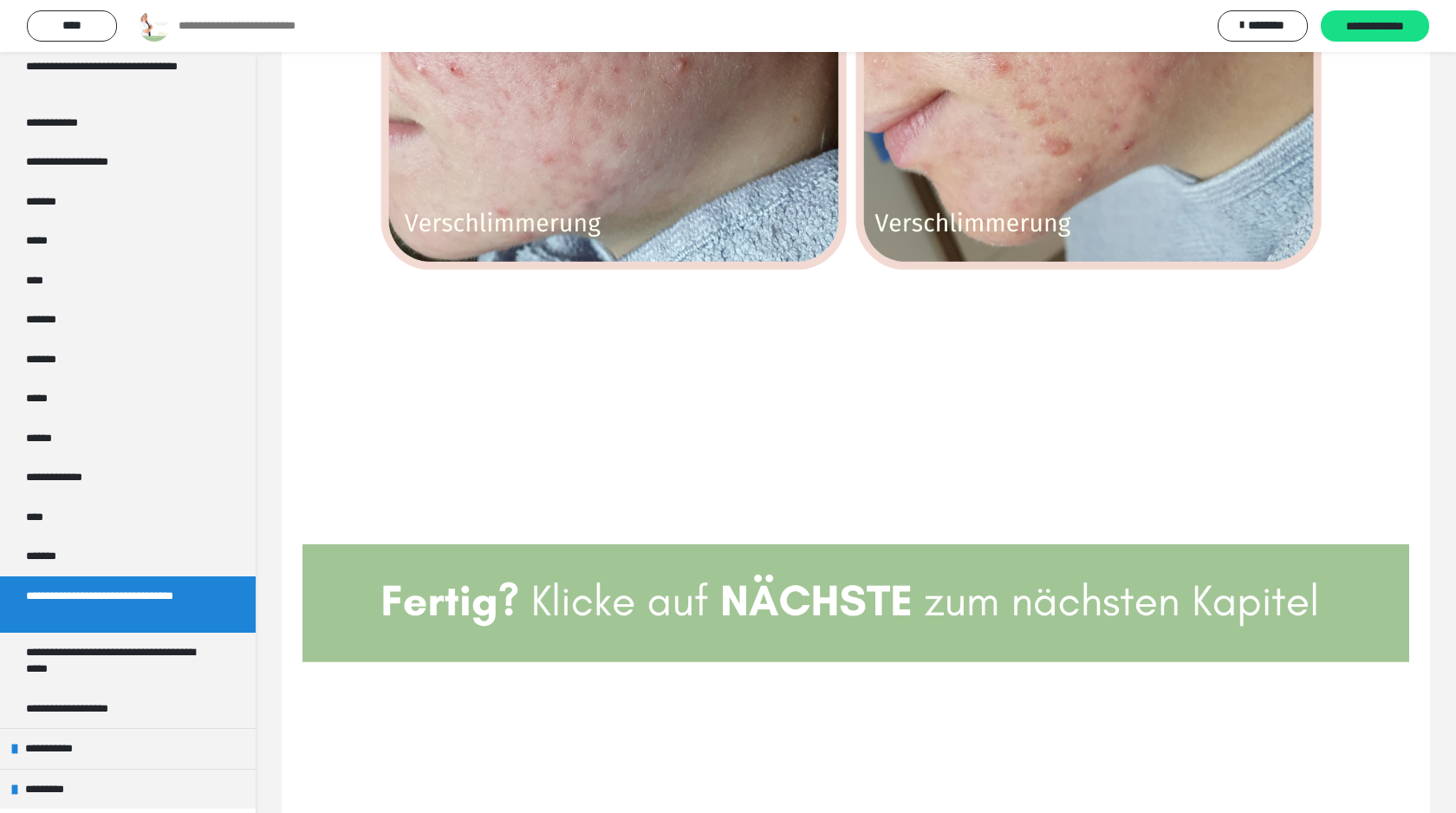 scroll, scrollTop: 2539, scrollLeft: 0, axis: vertical 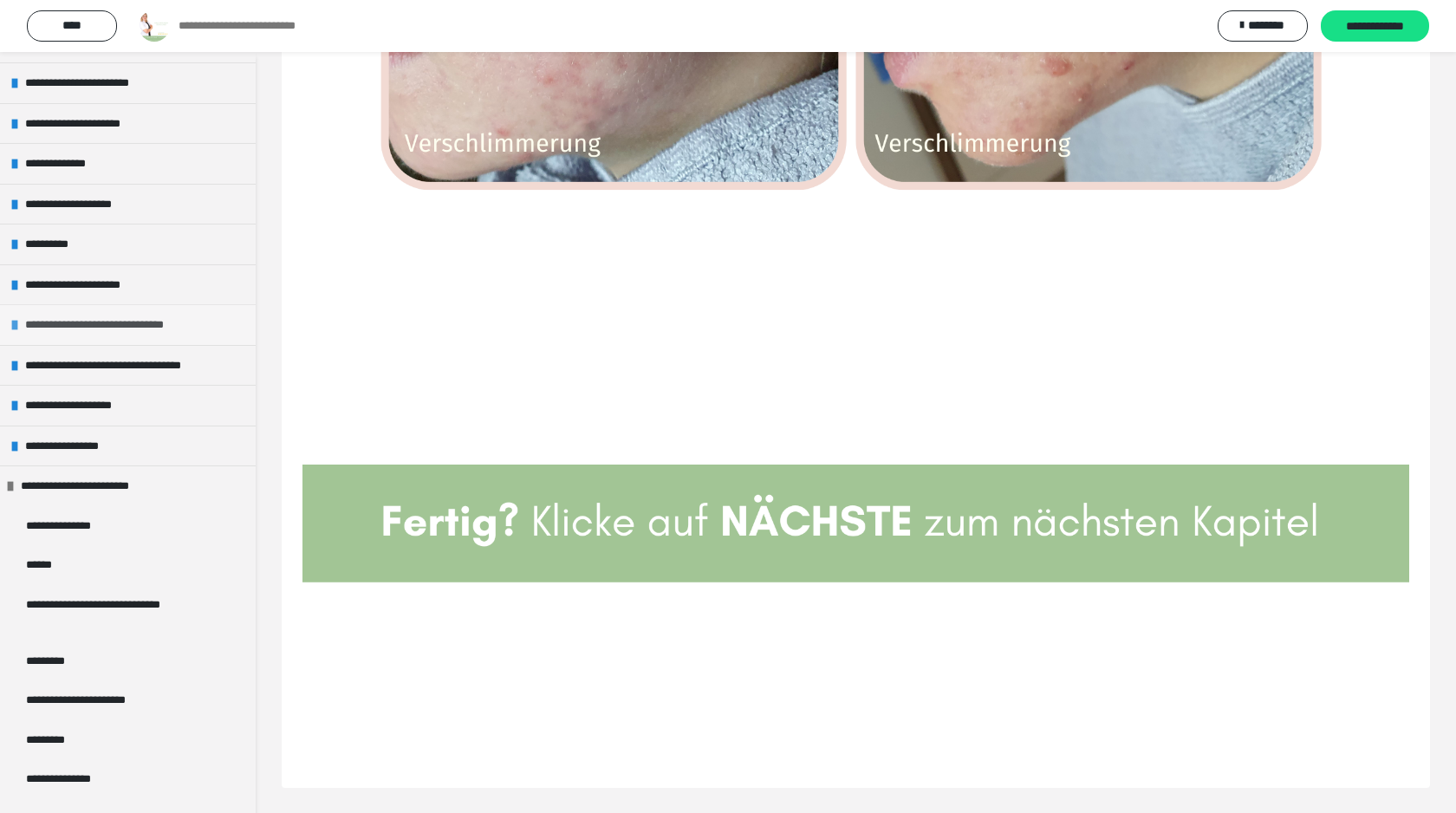 click on "**********" at bounding box center [114, 325] 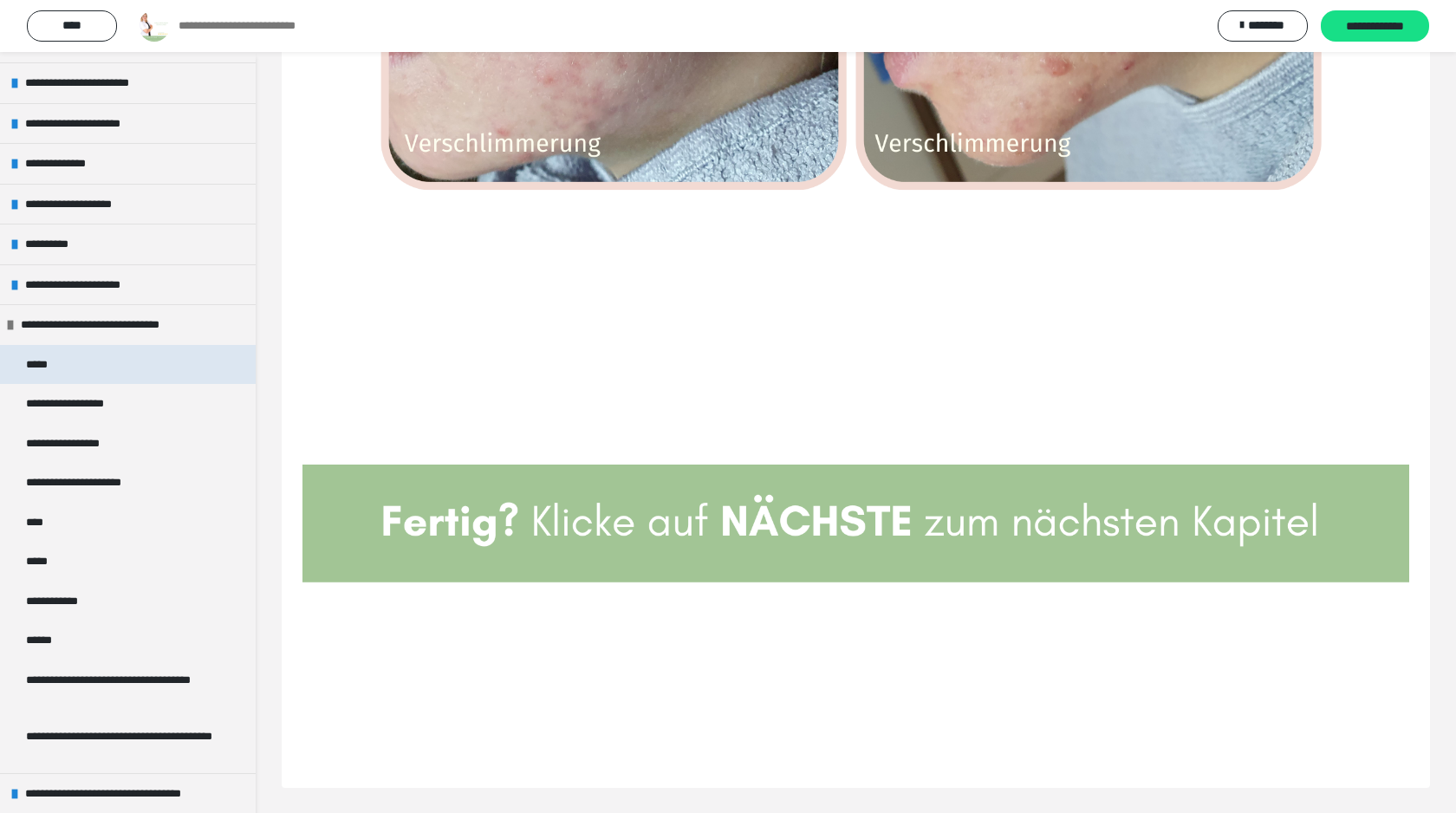 click on "*****" at bounding box center [127, 365] 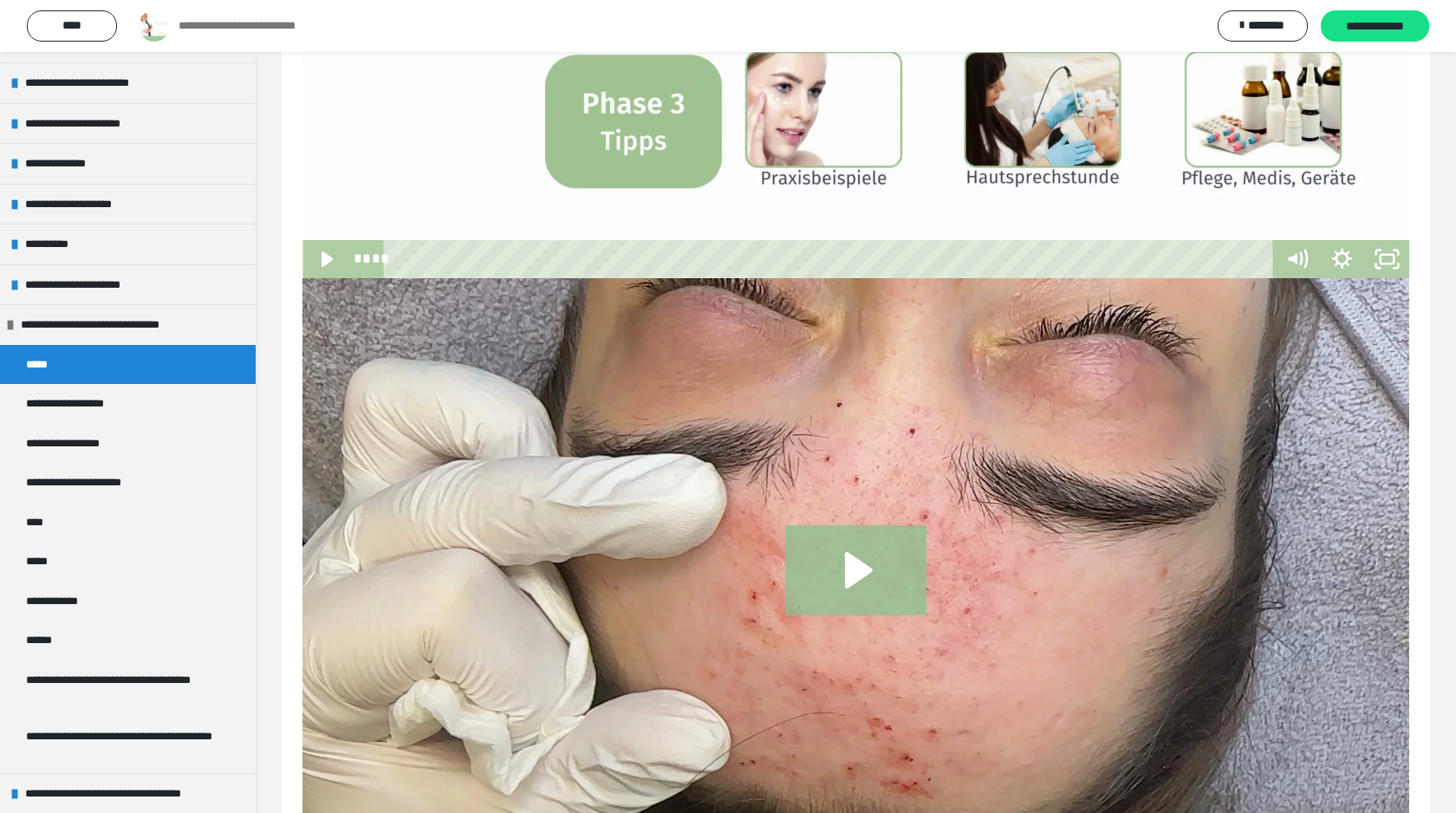 scroll, scrollTop: 1151, scrollLeft: 0, axis: vertical 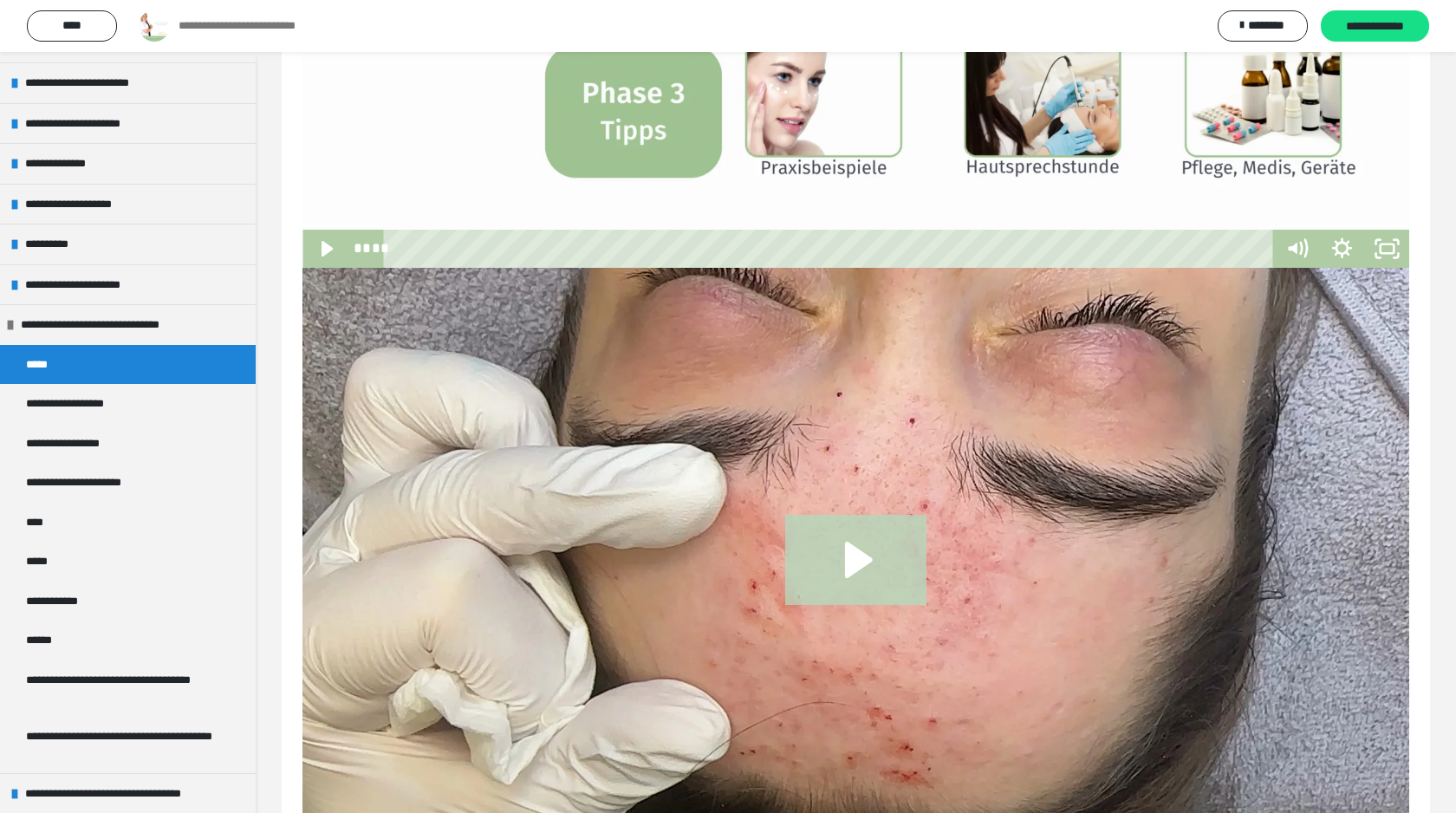 click 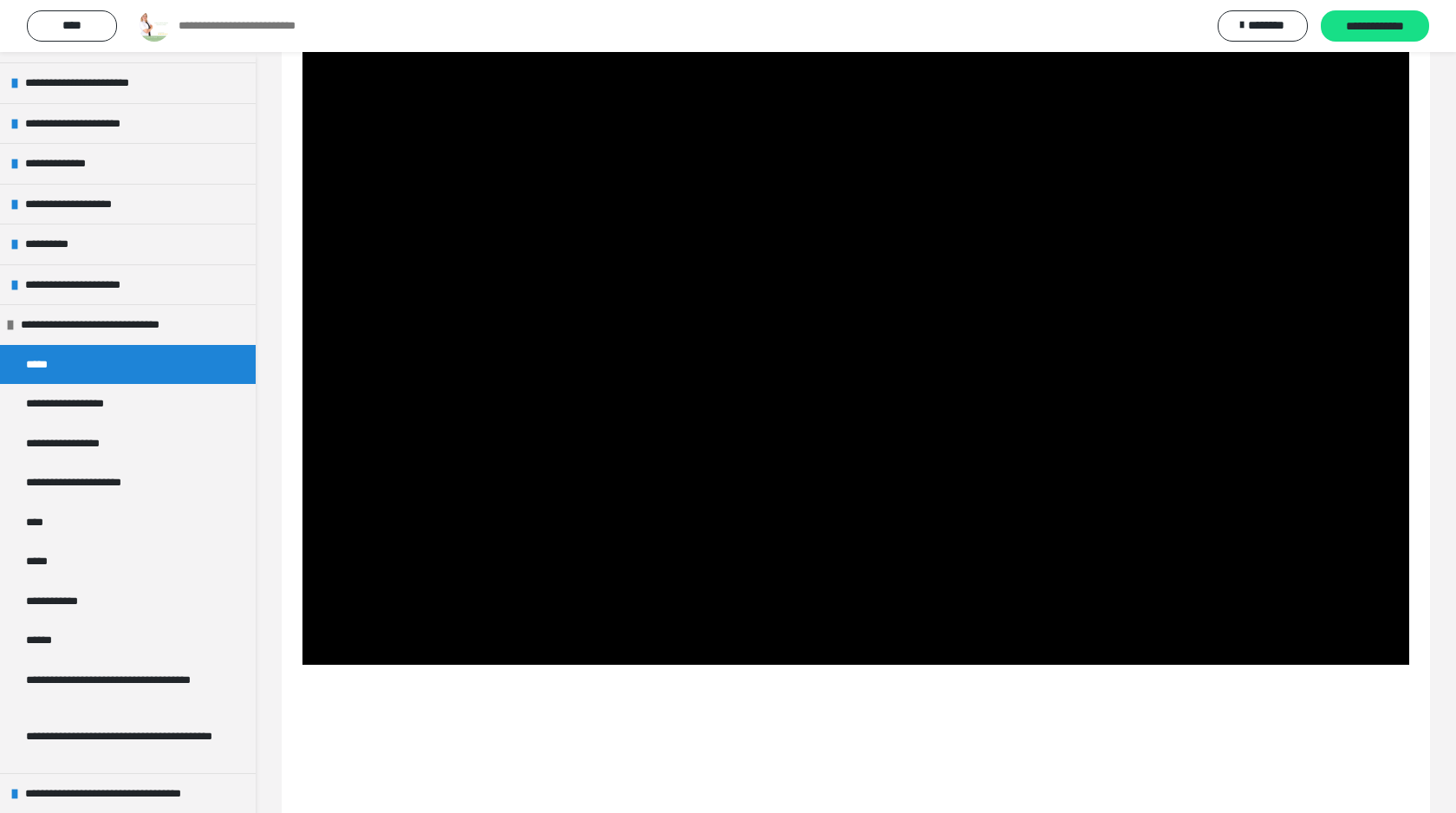 scroll, scrollTop: 1374, scrollLeft: 0, axis: vertical 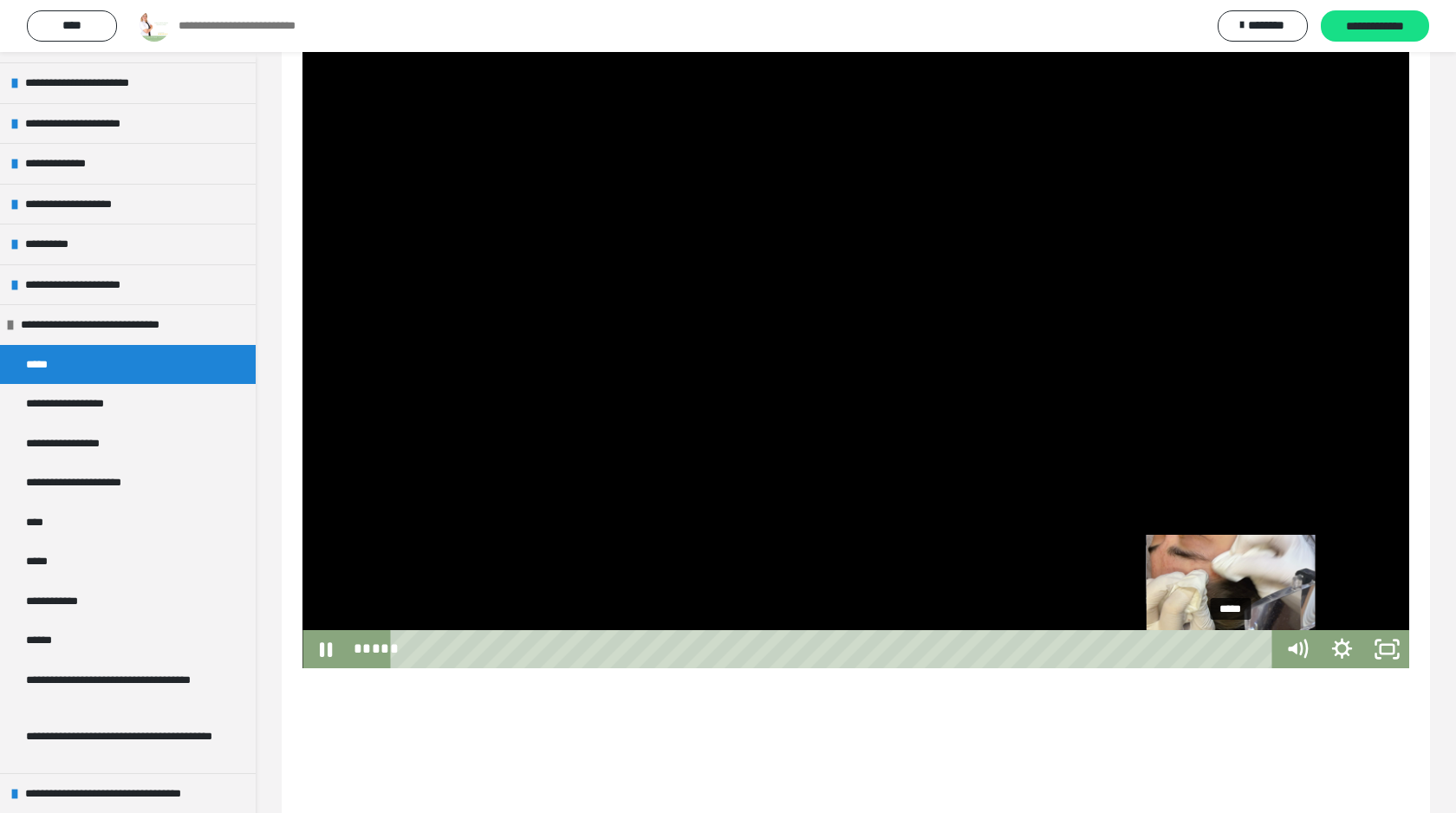 click on "*****" at bounding box center (835, 649) 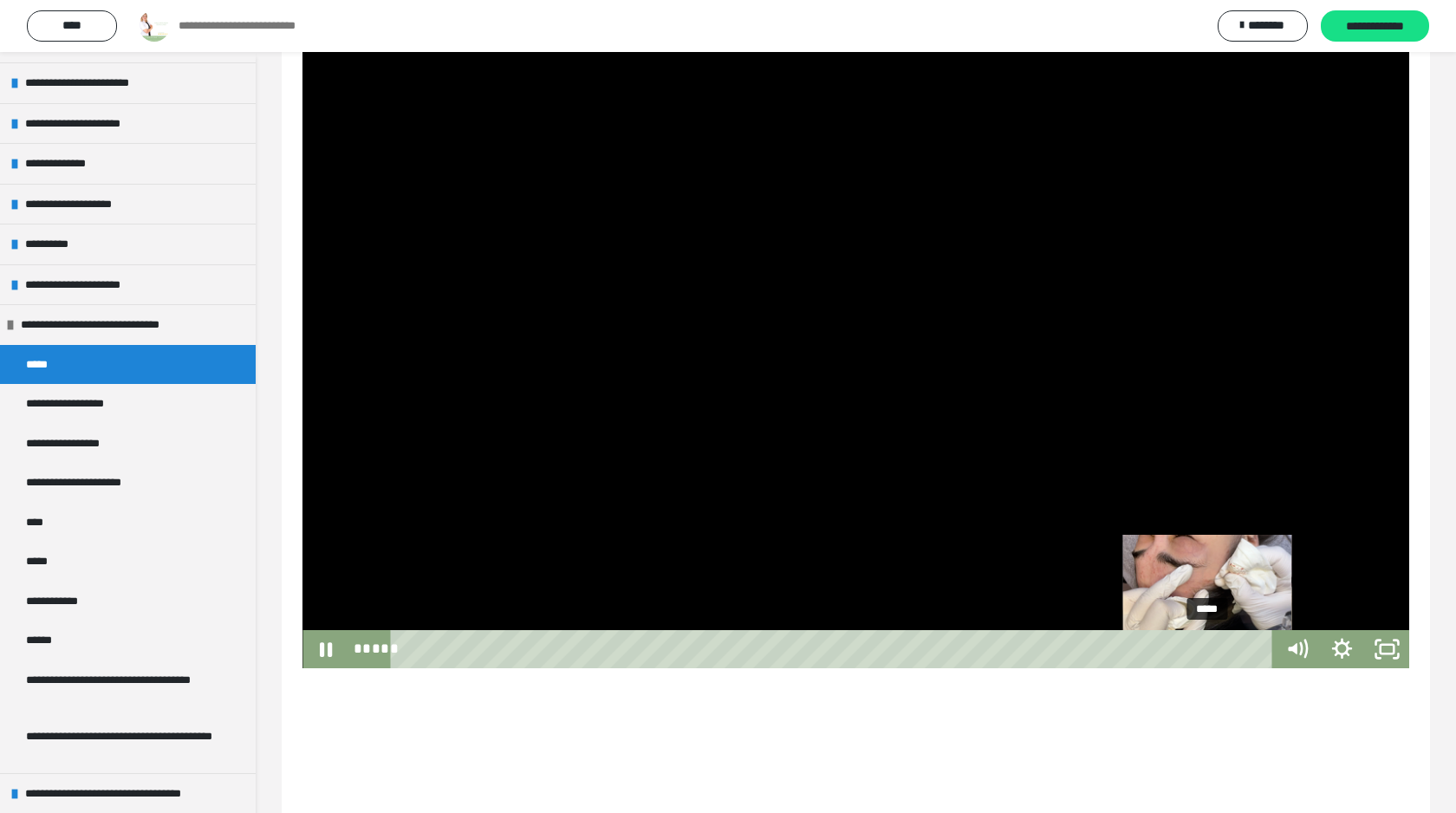 click on "*****" at bounding box center (835, 649) 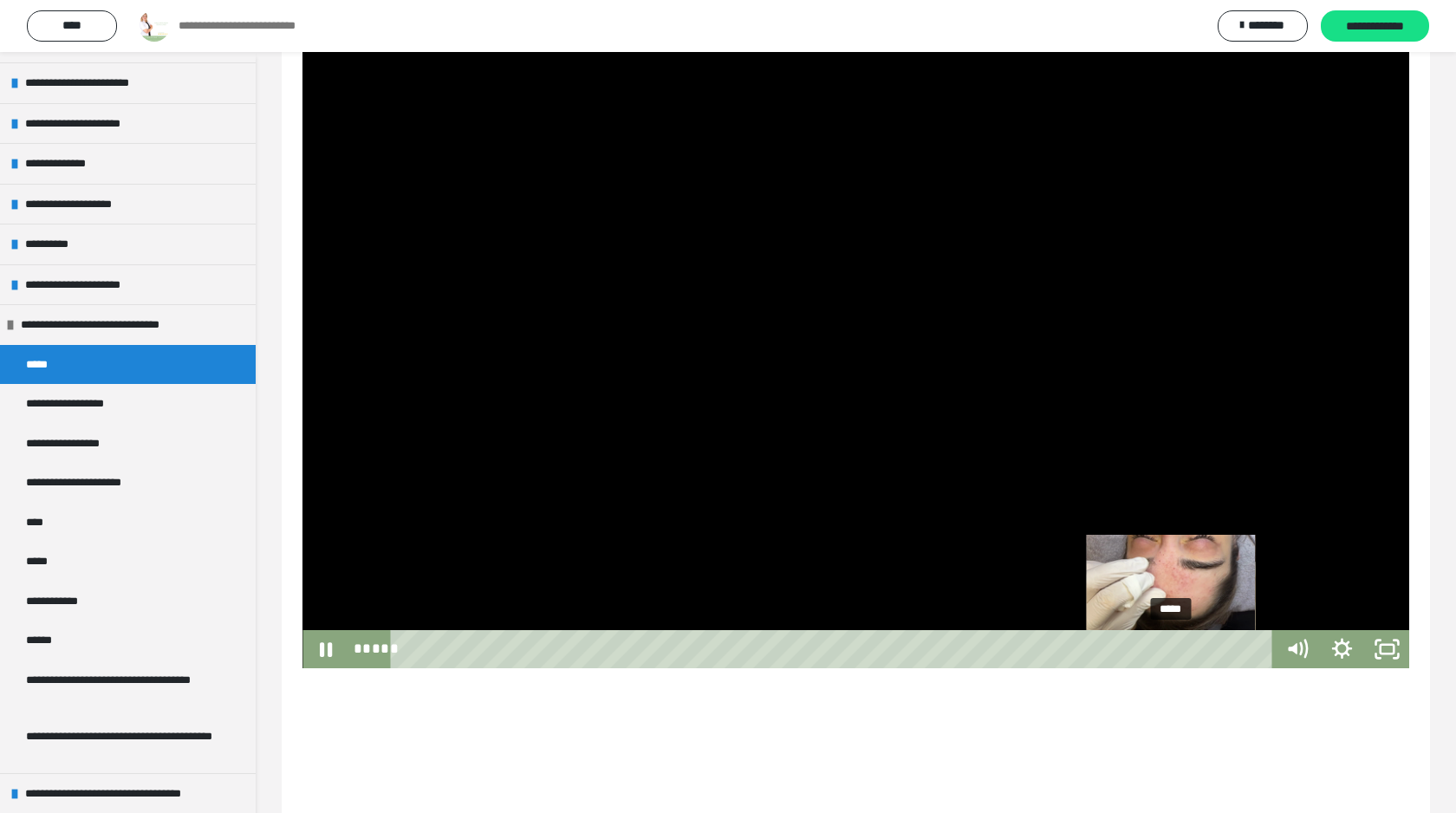 click on "*****" at bounding box center (835, 649) 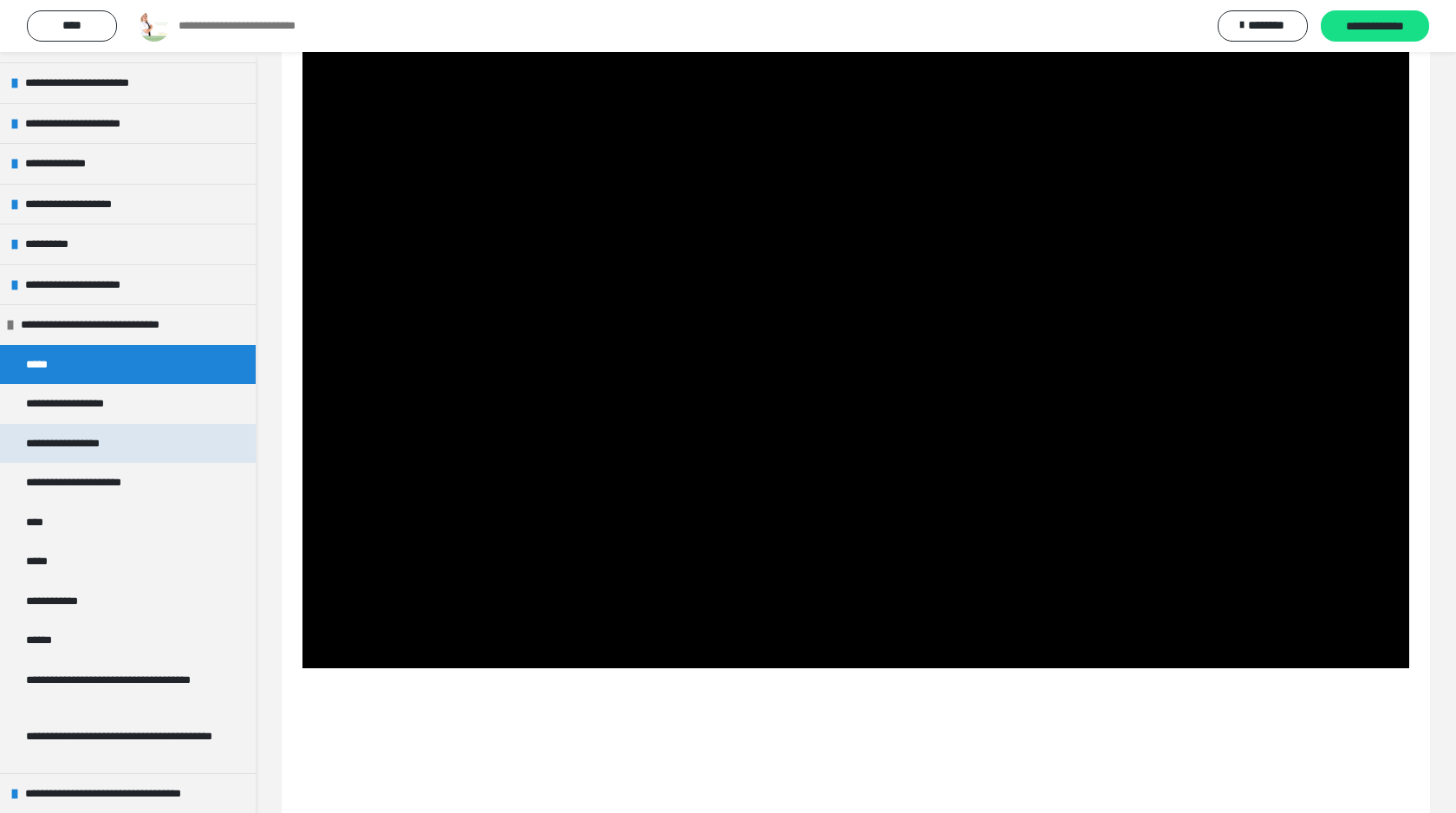 click on "**********" at bounding box center [127, 444] 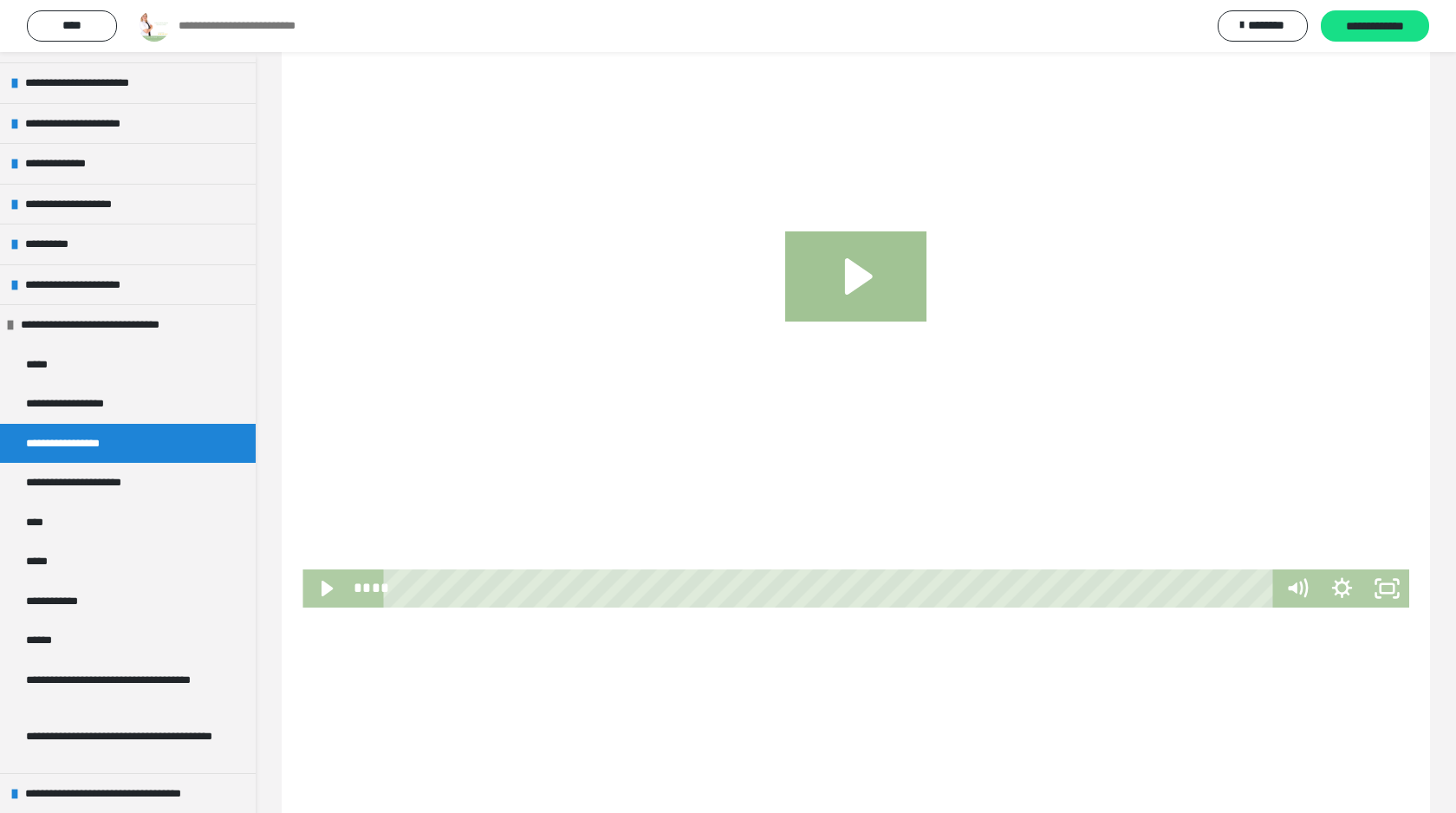 scroll, scrollTop: 1469, scrollLeft: 0, axis: vertical 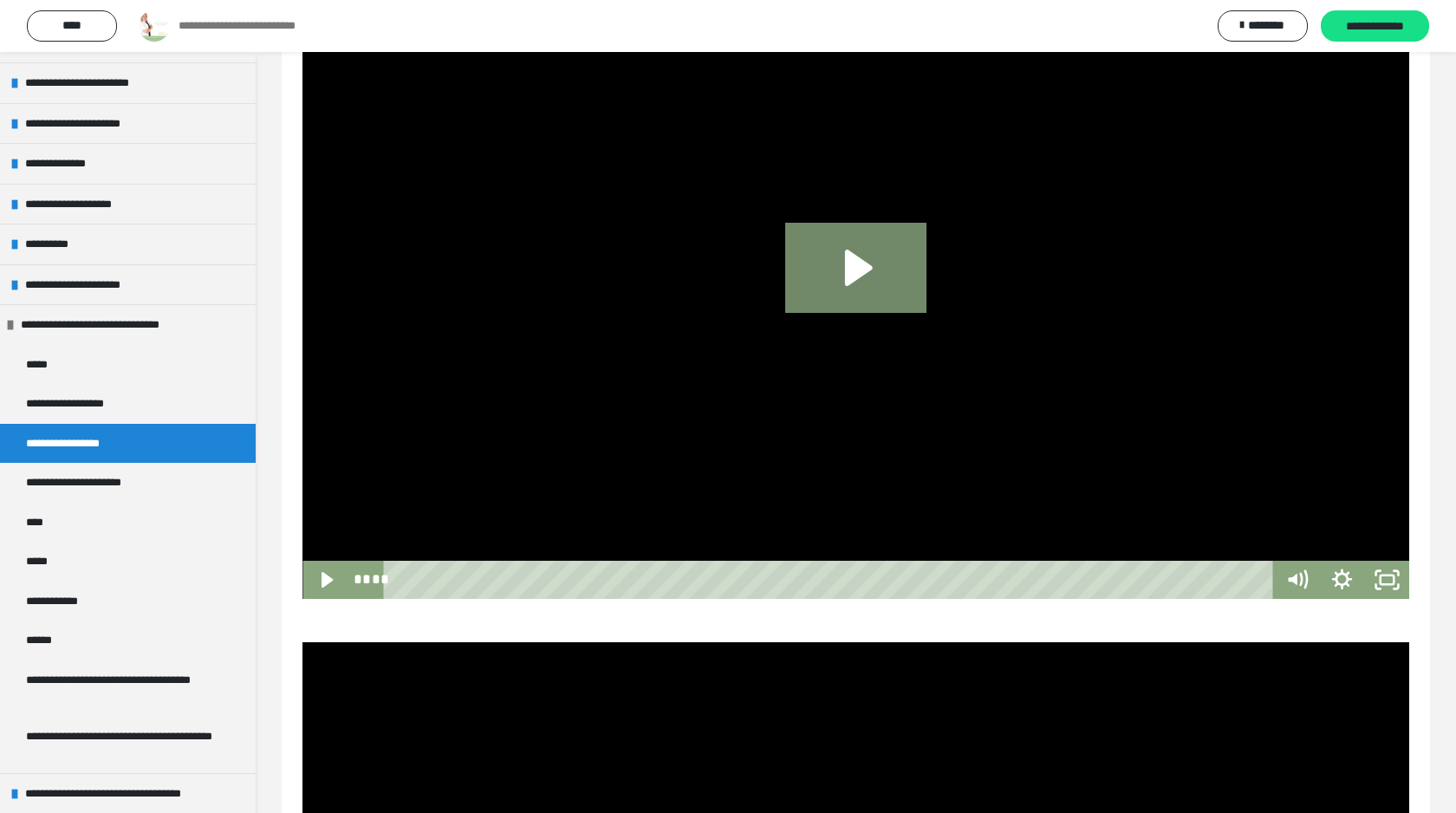 click 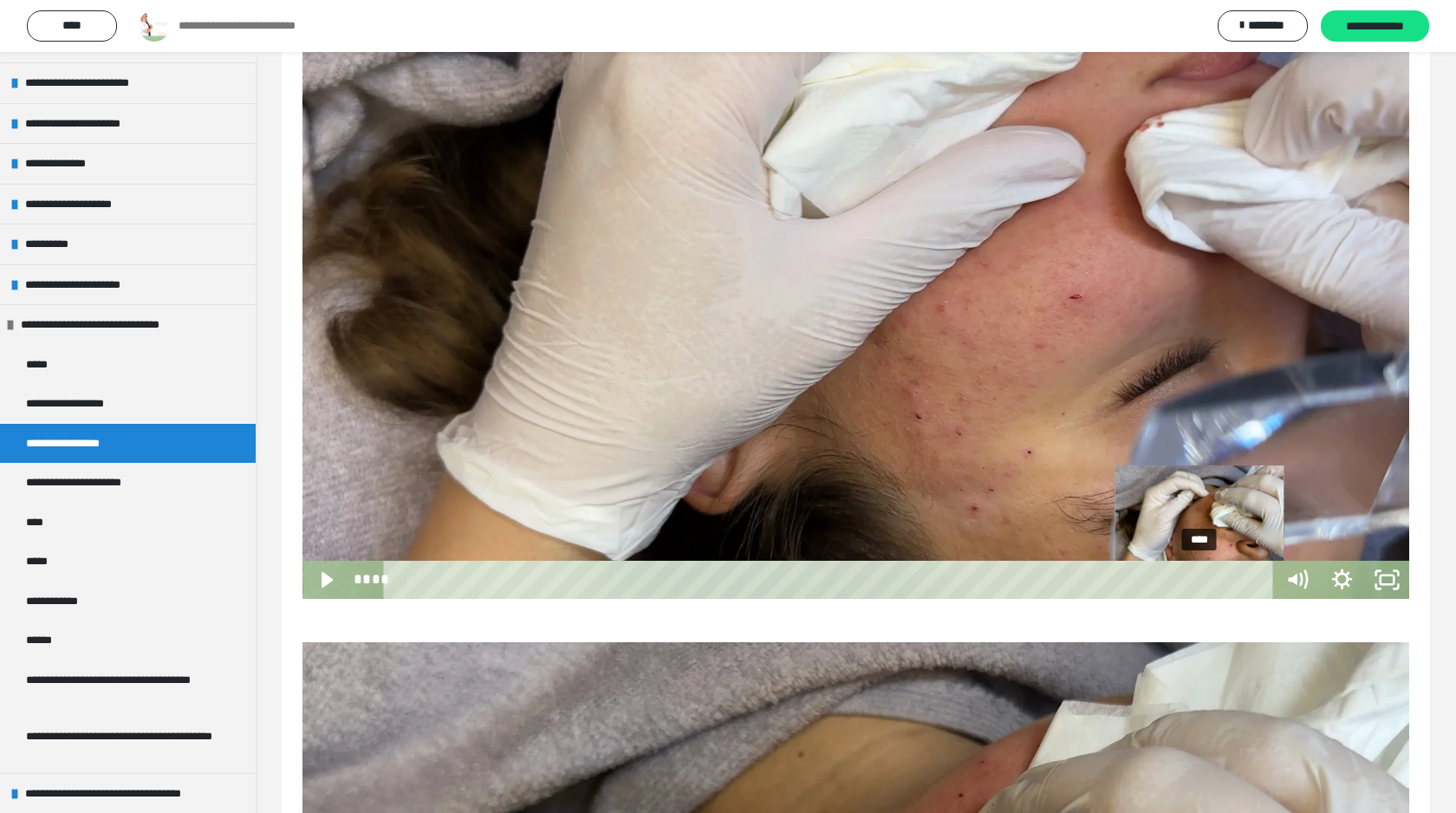 click on "****" at bounding box center [831, 580] 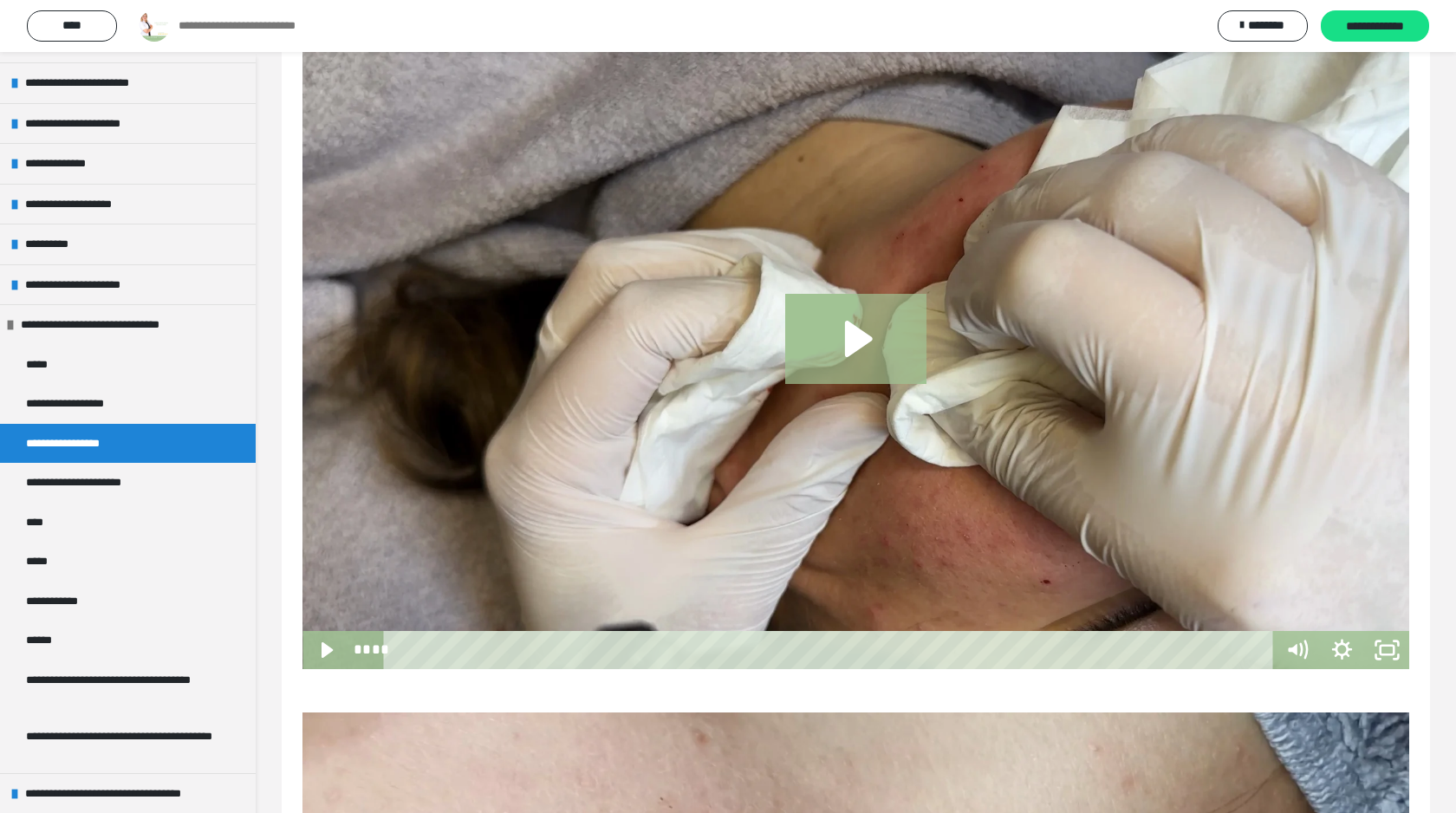 scroll, scrollTop: 2066, scrollLeft: 0, axis: vertical 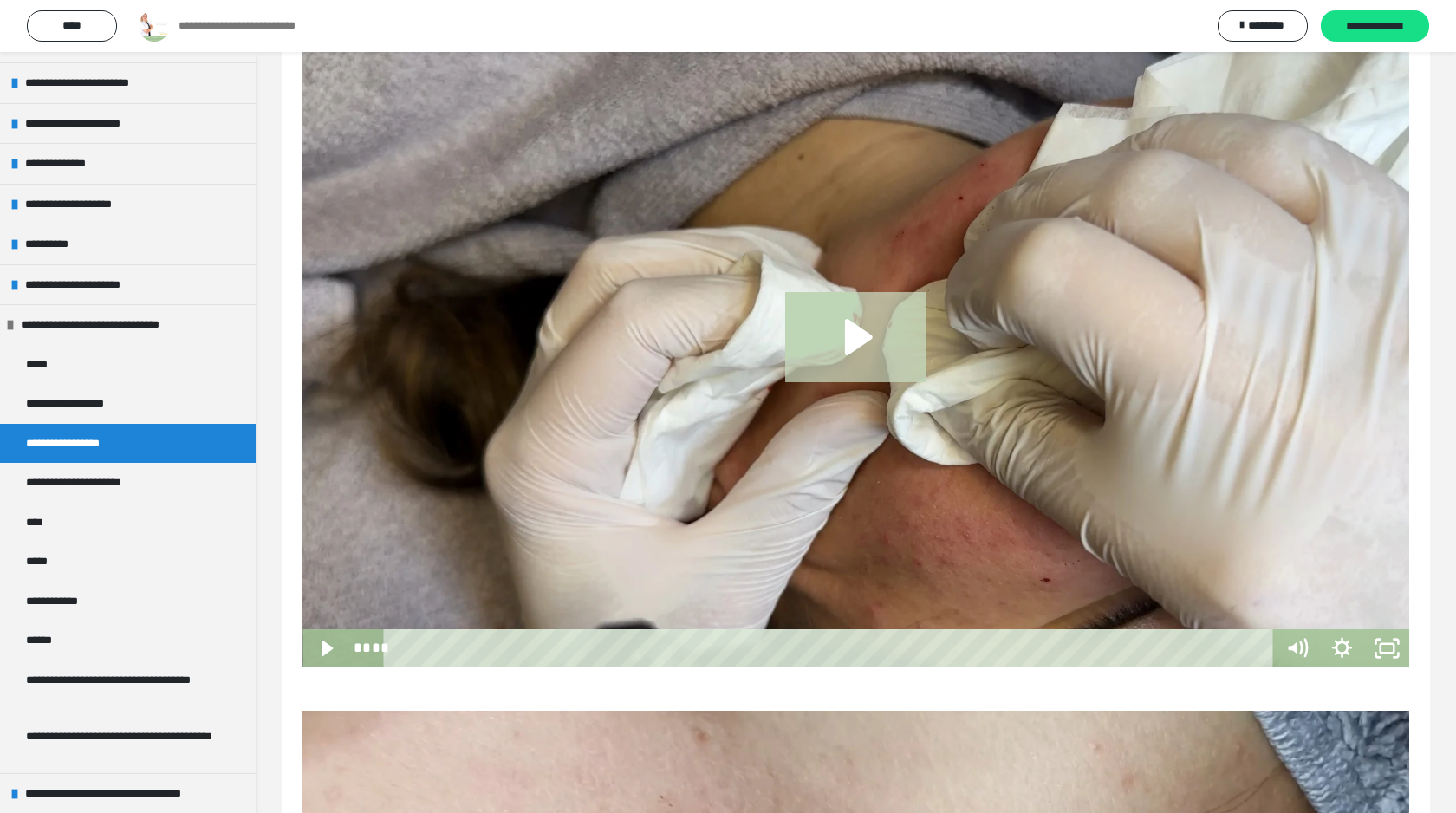 click 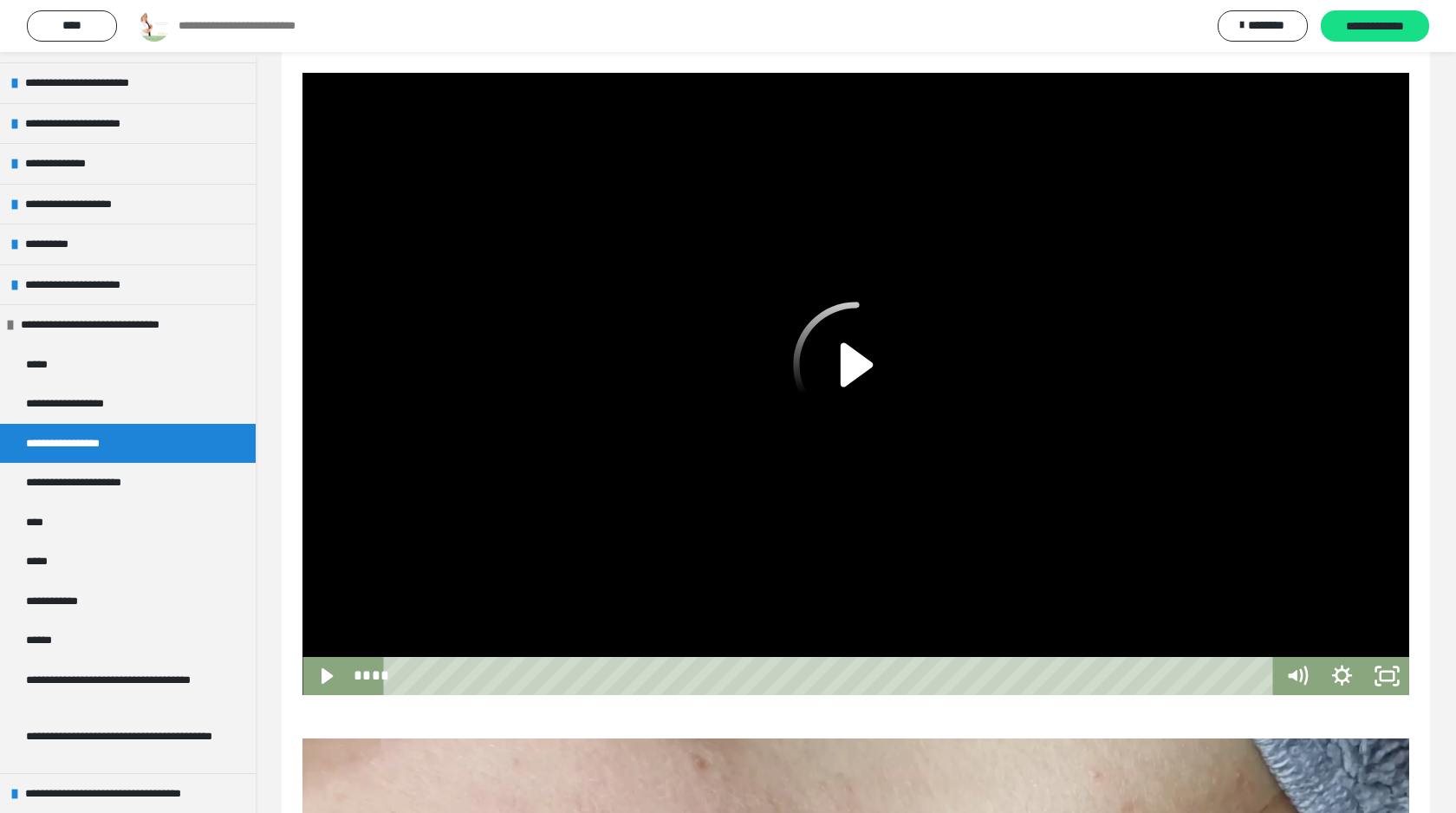 scroll, scrollTop: 2037, scrollLeft: 0, axis: vertical 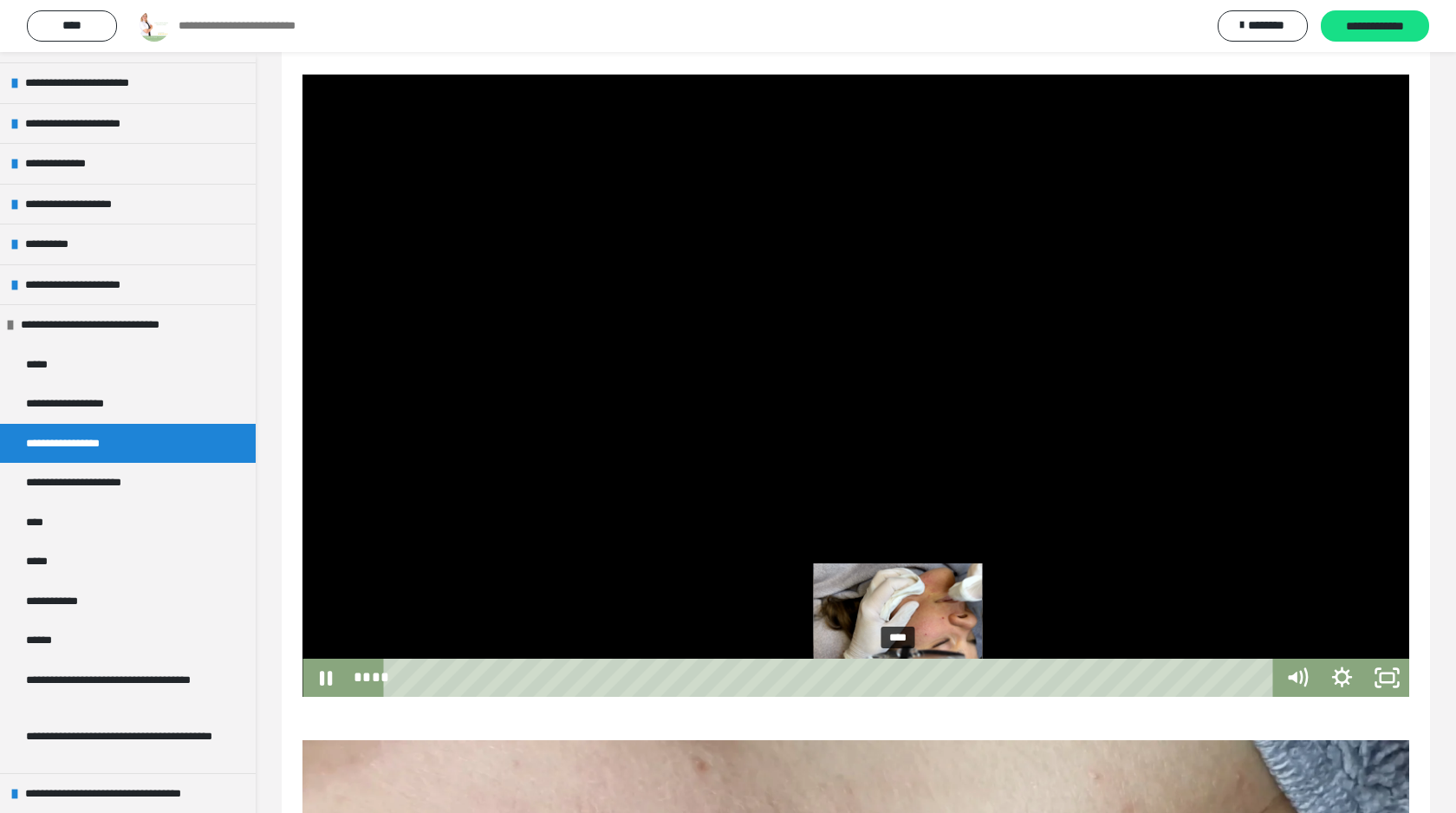 click on "****" at bounding box center [831, 678] 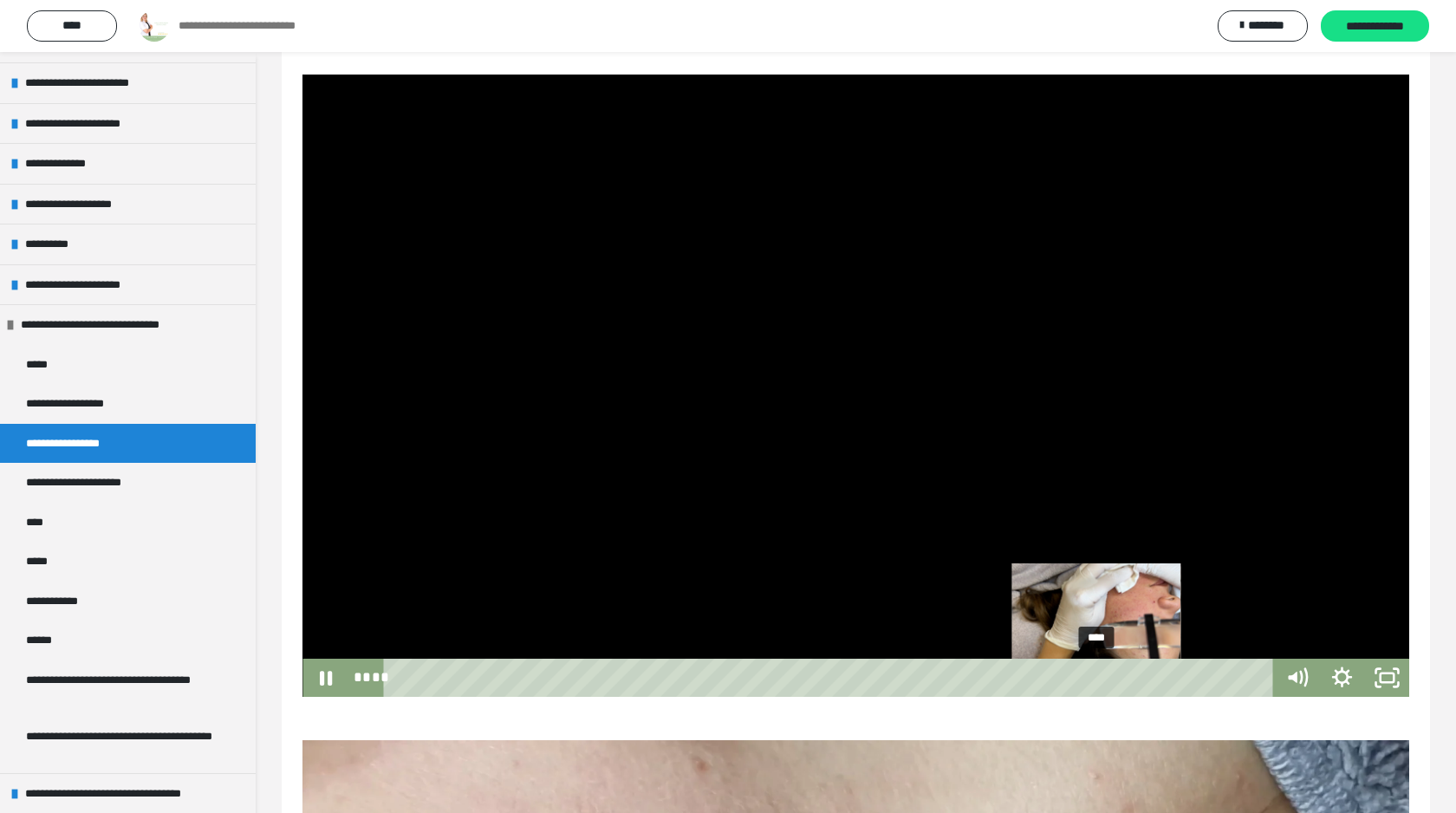click on "****" at bounding box center (831, 678) 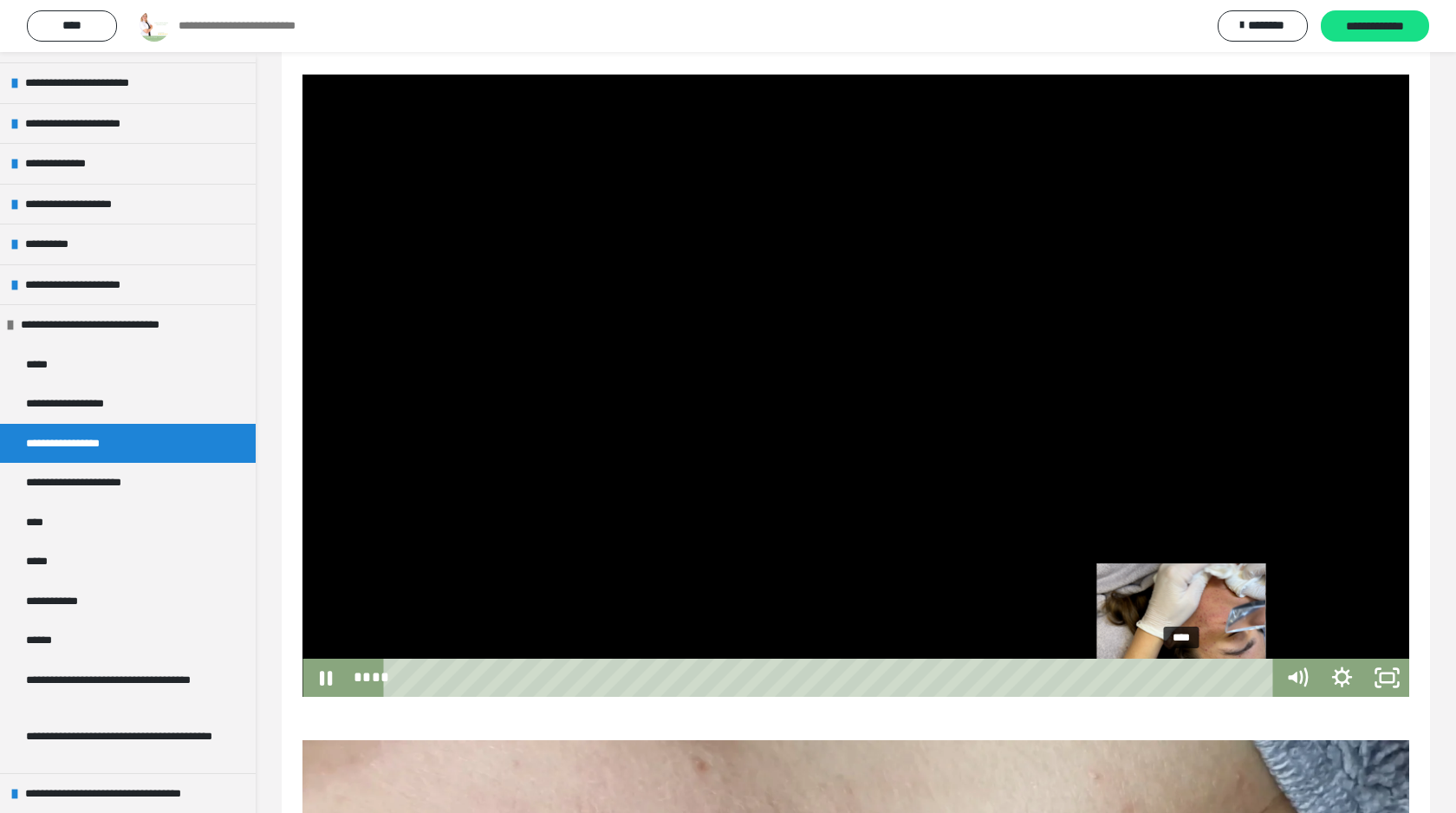 click on "****" at bounding box center [831, 678] 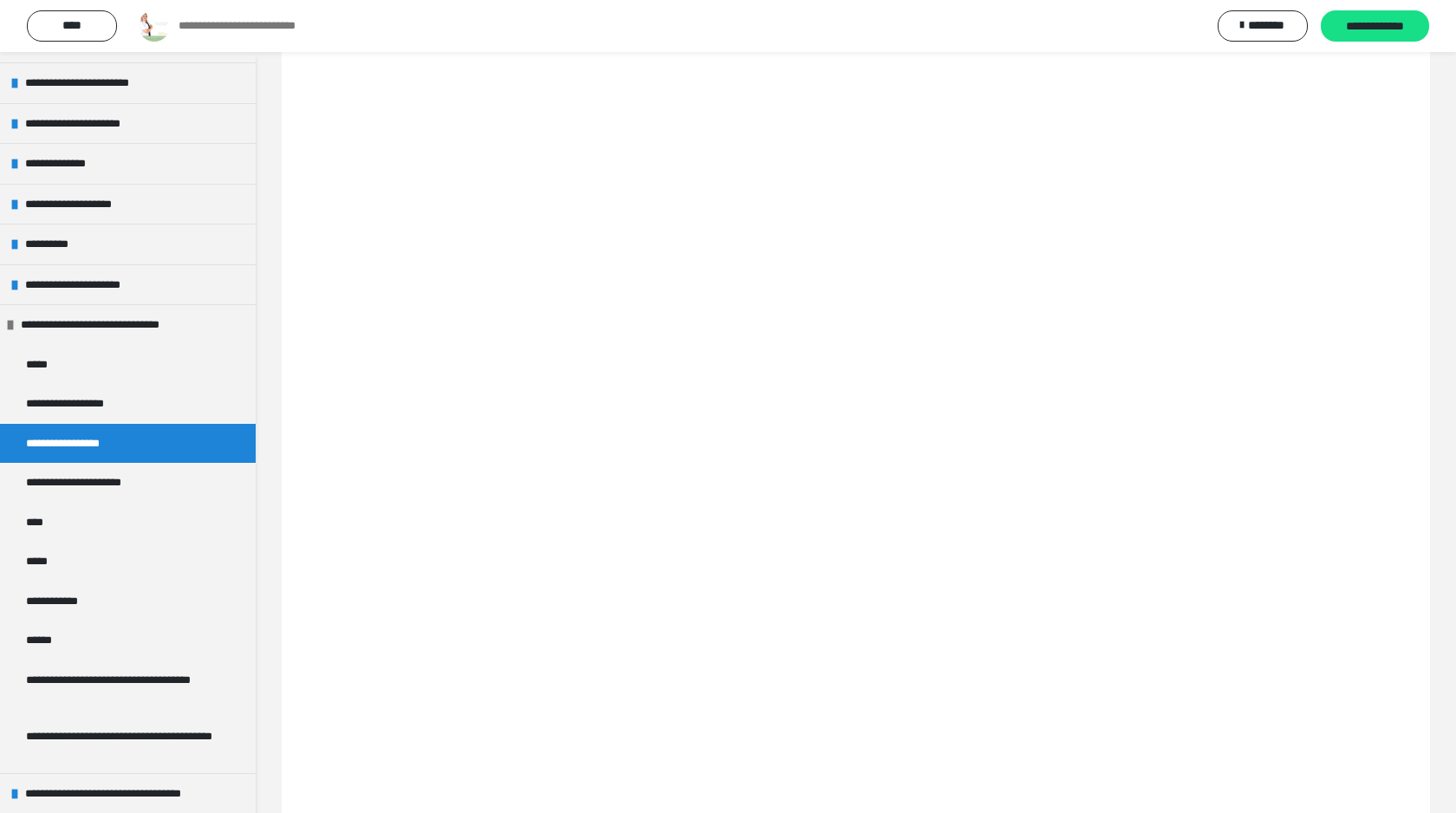 scroll, scrollTop: 3499, scrollLeft: 0, axis: vertical 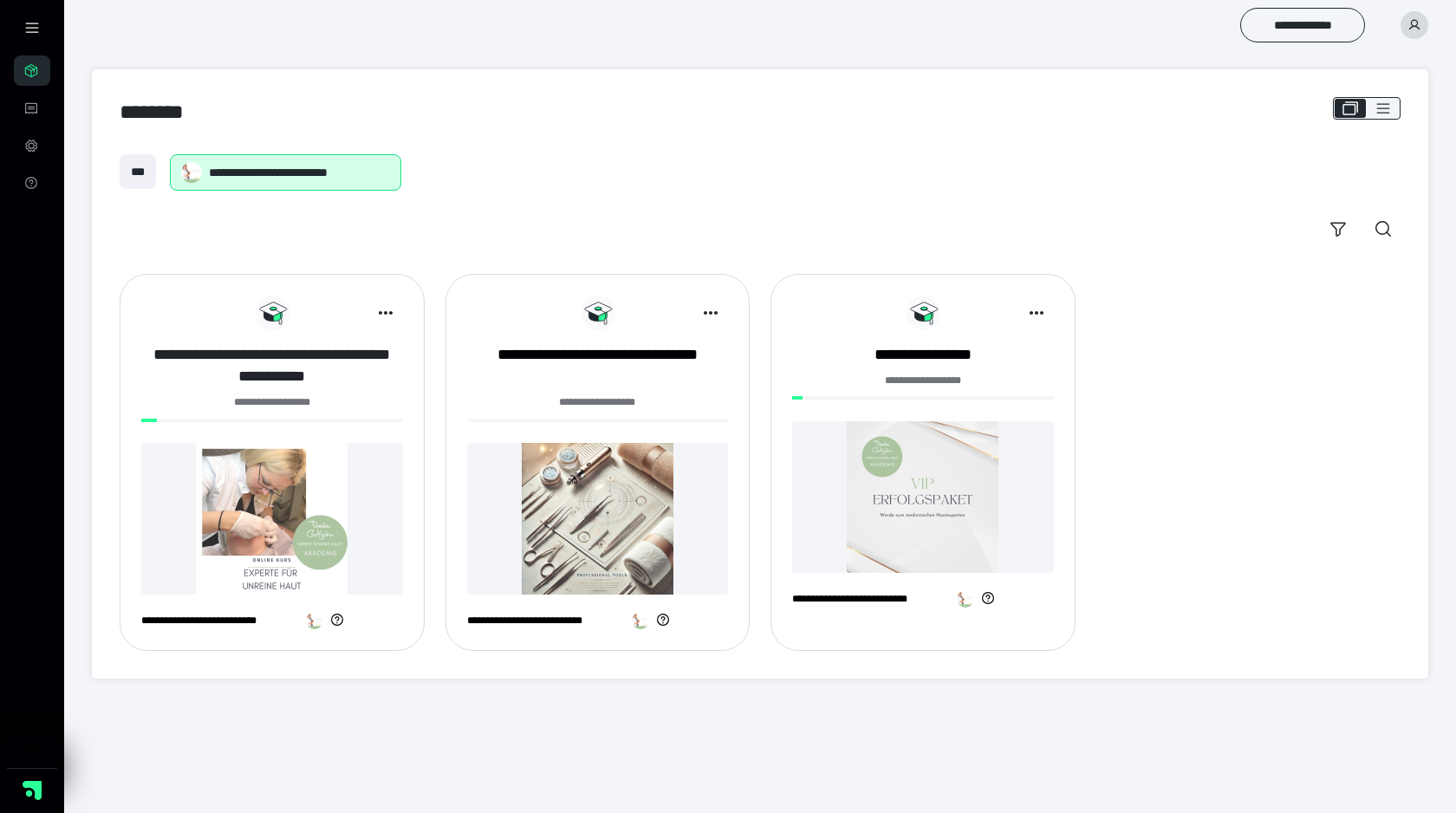 click on "**********" at bounding box center [272, 366] 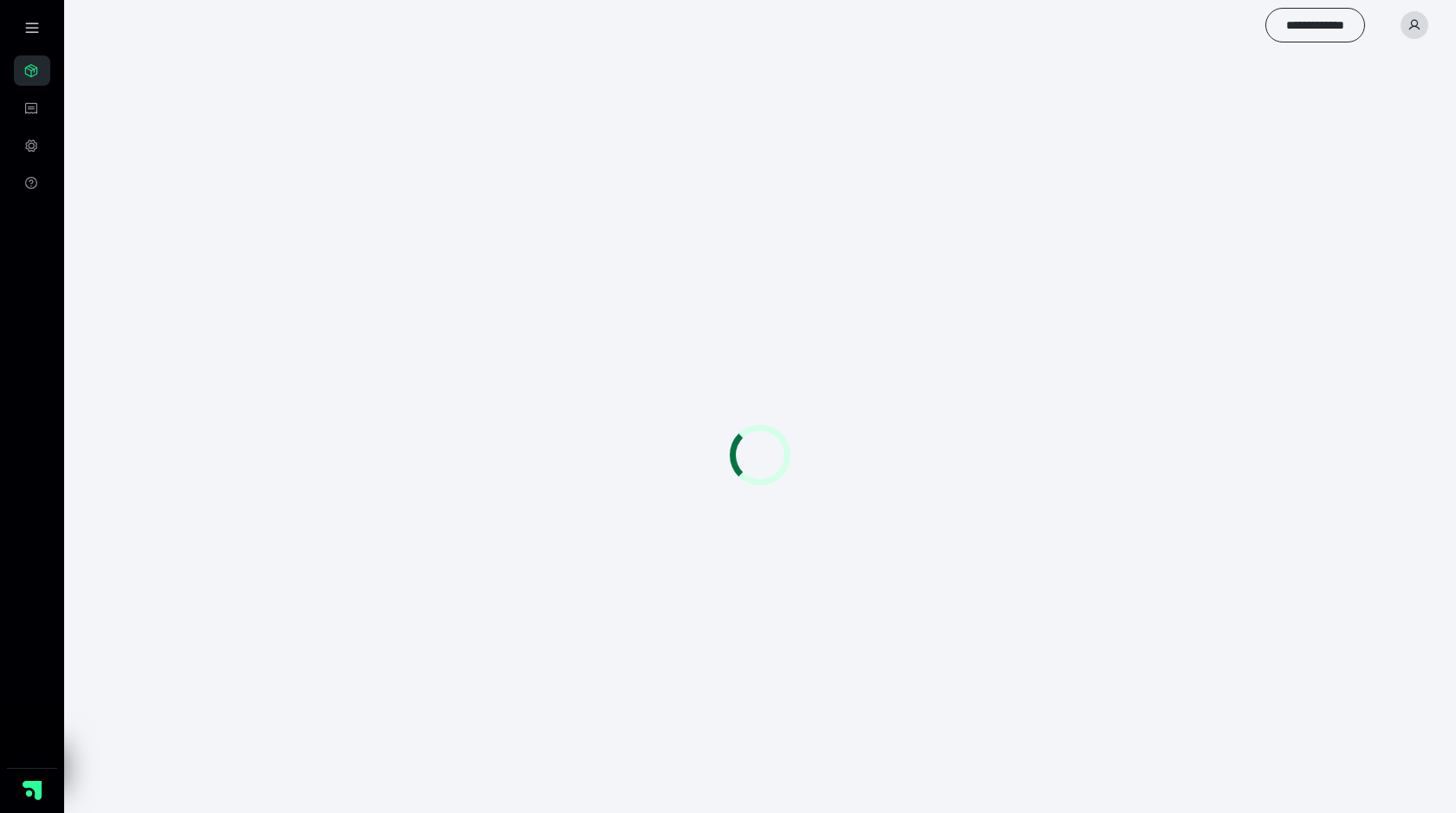 scroll, scrollTop: 0, scrollLeft: 0, axis: both 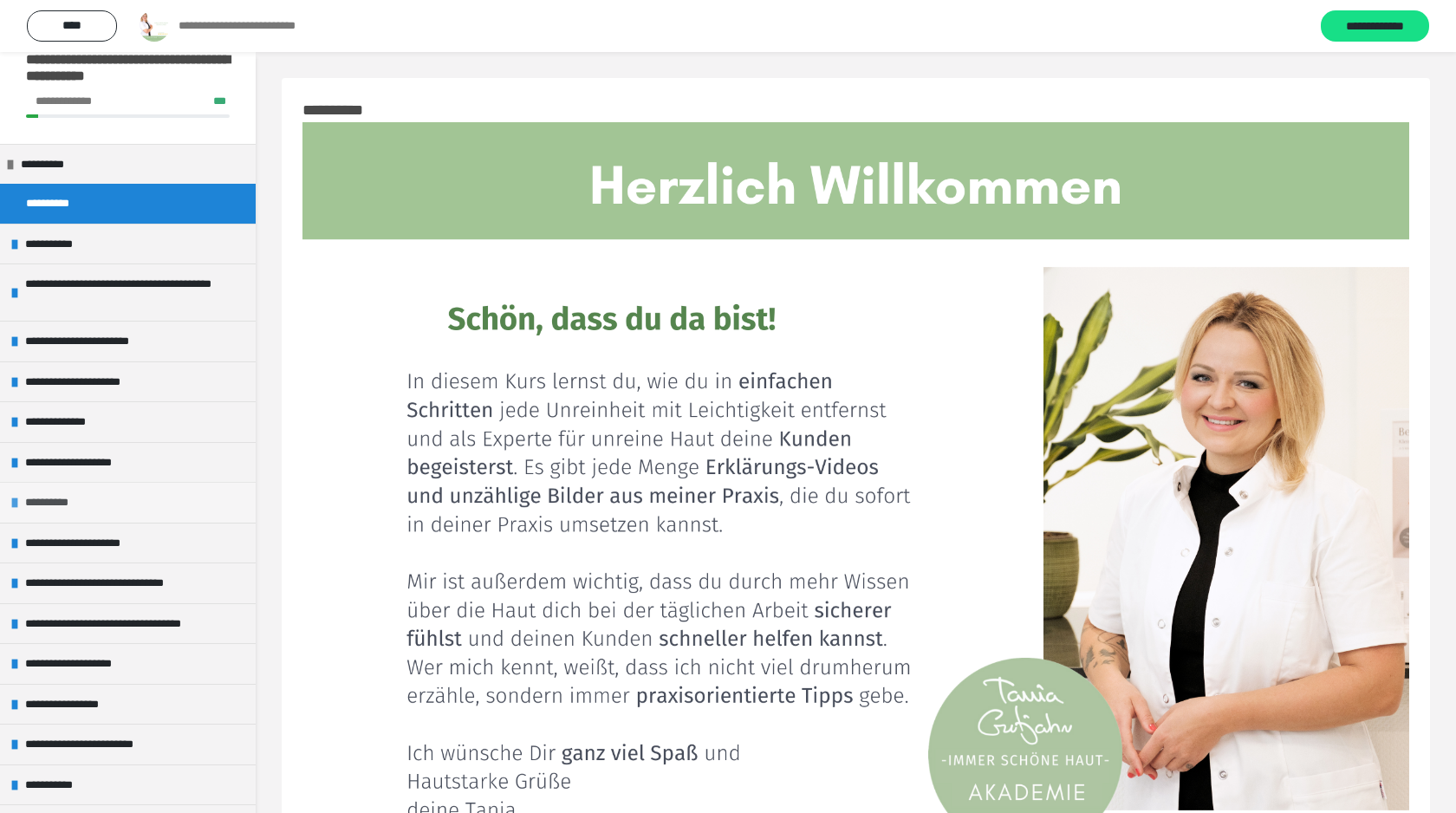 click on "**********" at bounding box center [55, 503] 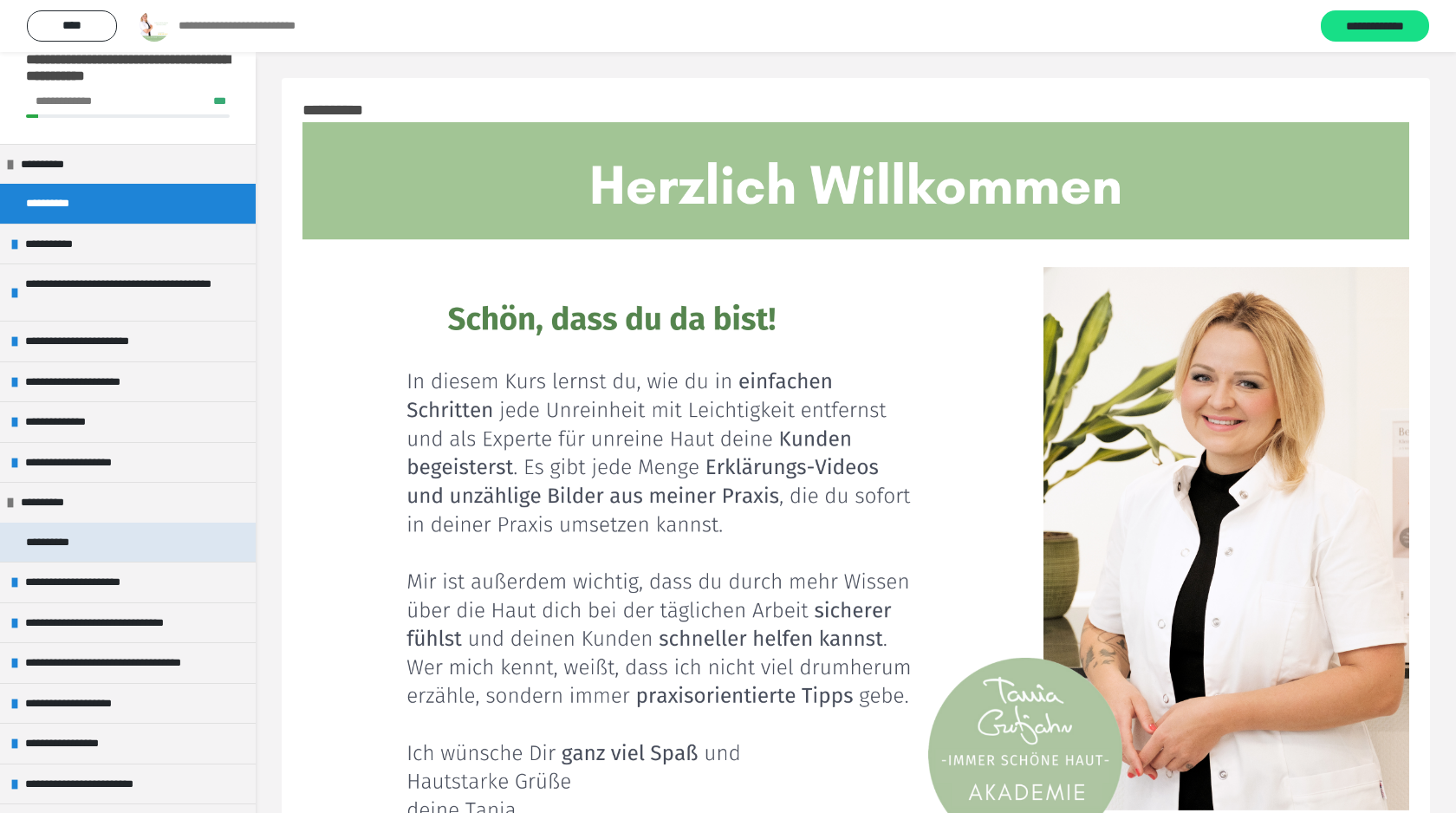 click on "**********" at bounding box center (59, 543) 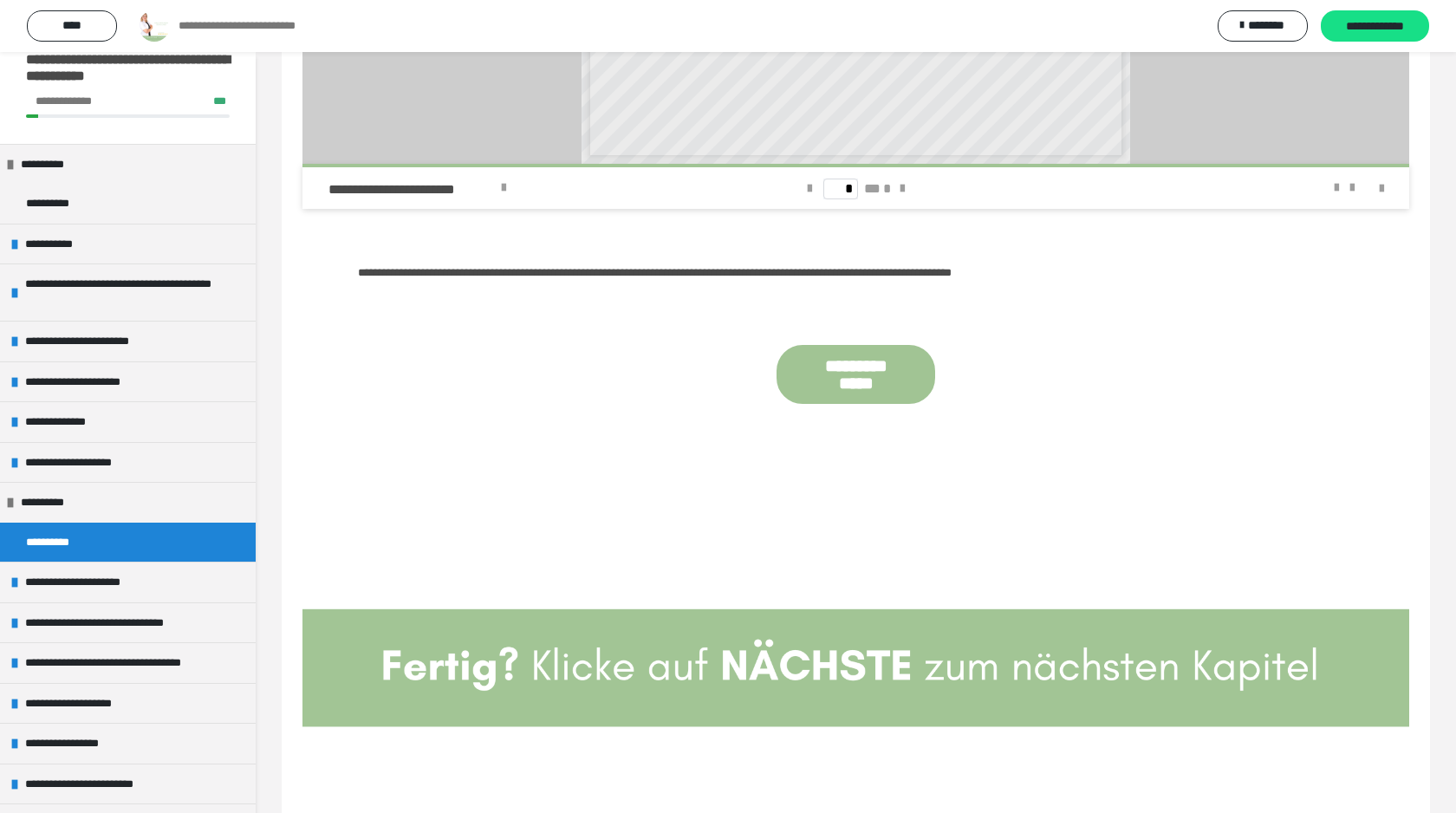 scroll, scrollTop: 12268, scrollLeft: 0, axis: vertical 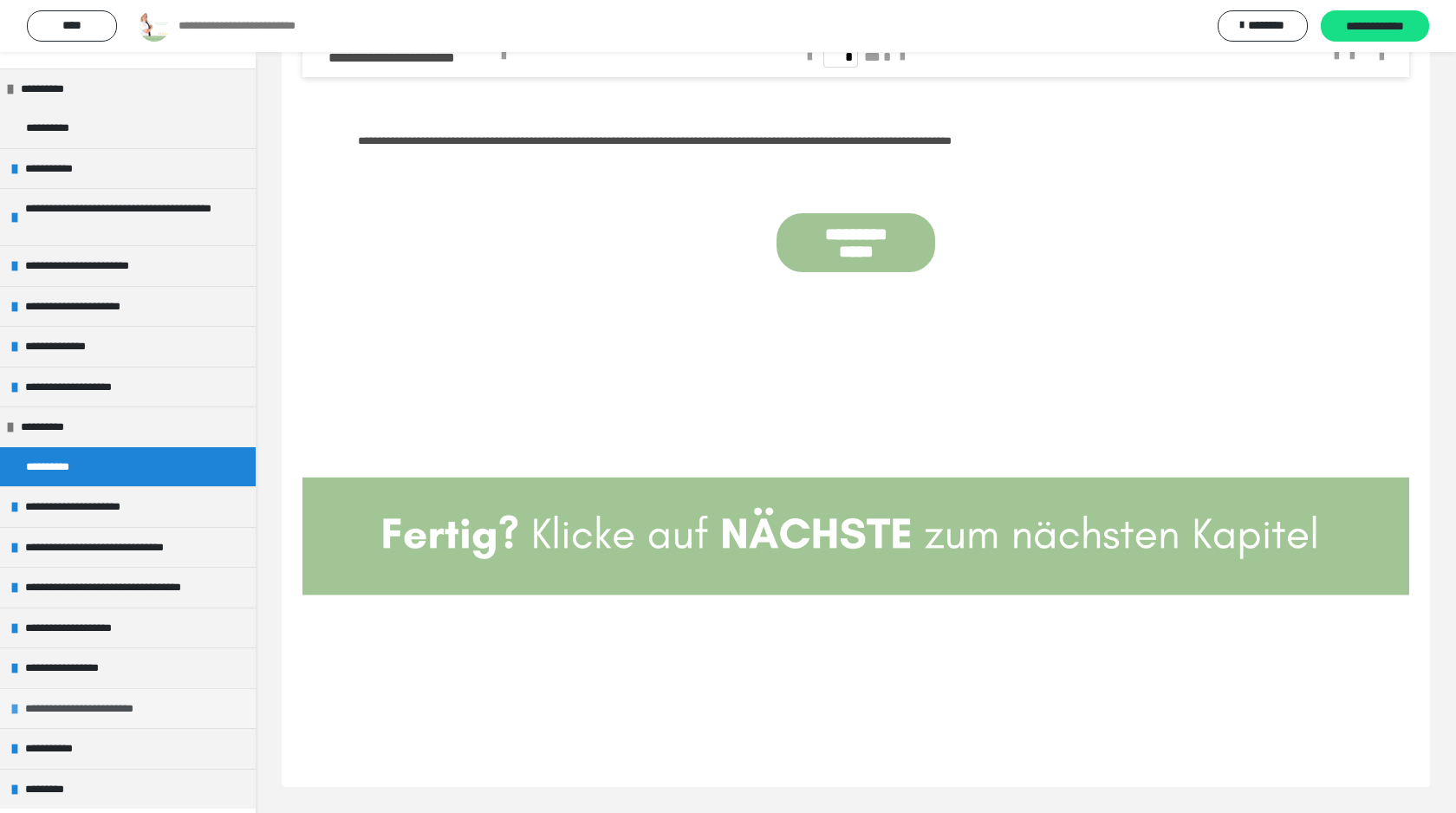 click on "**********" at bounding box center [92, 709] 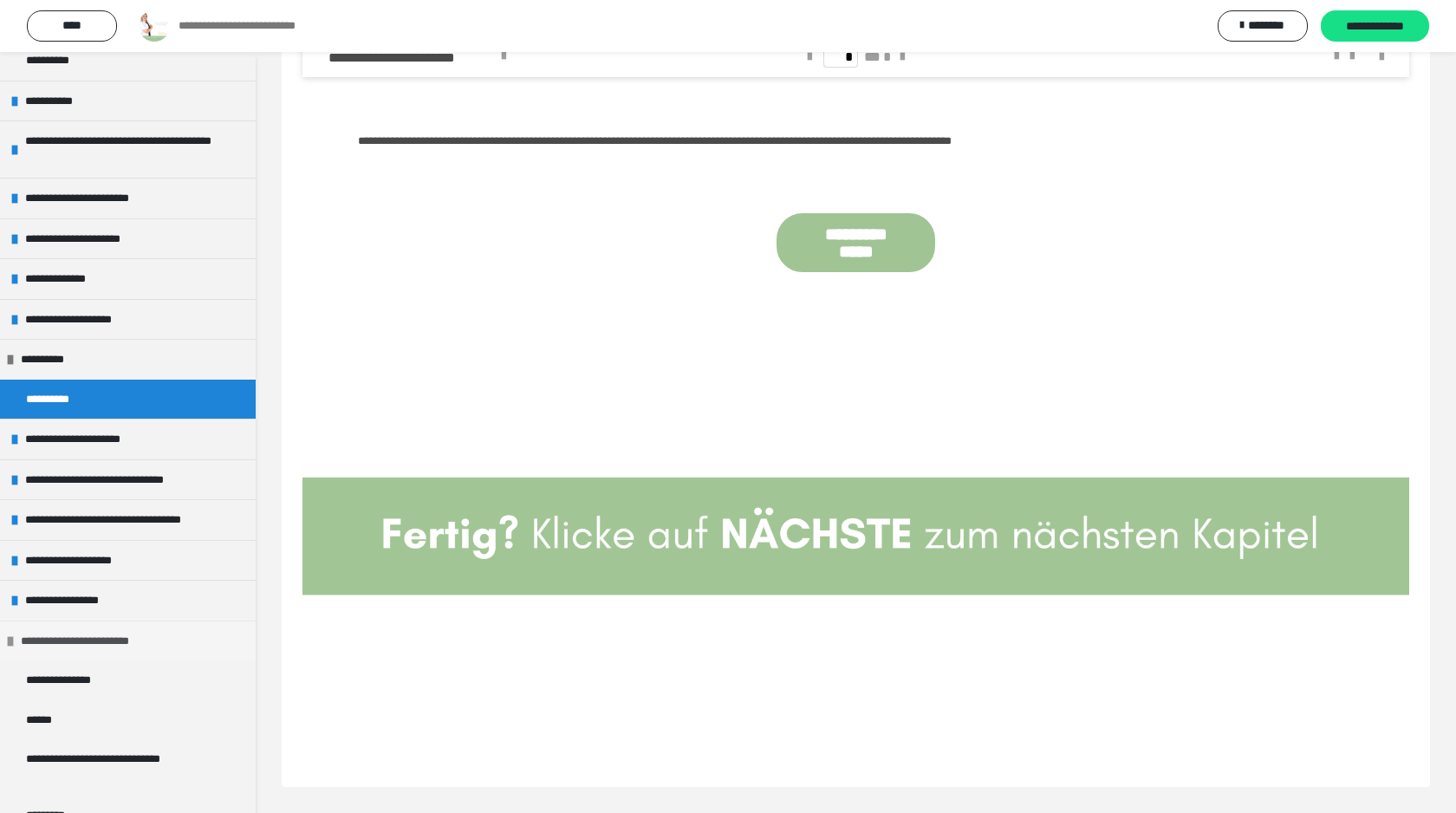 scroll, scrollTop: 212, scrollLeft: 0, axis: vertical 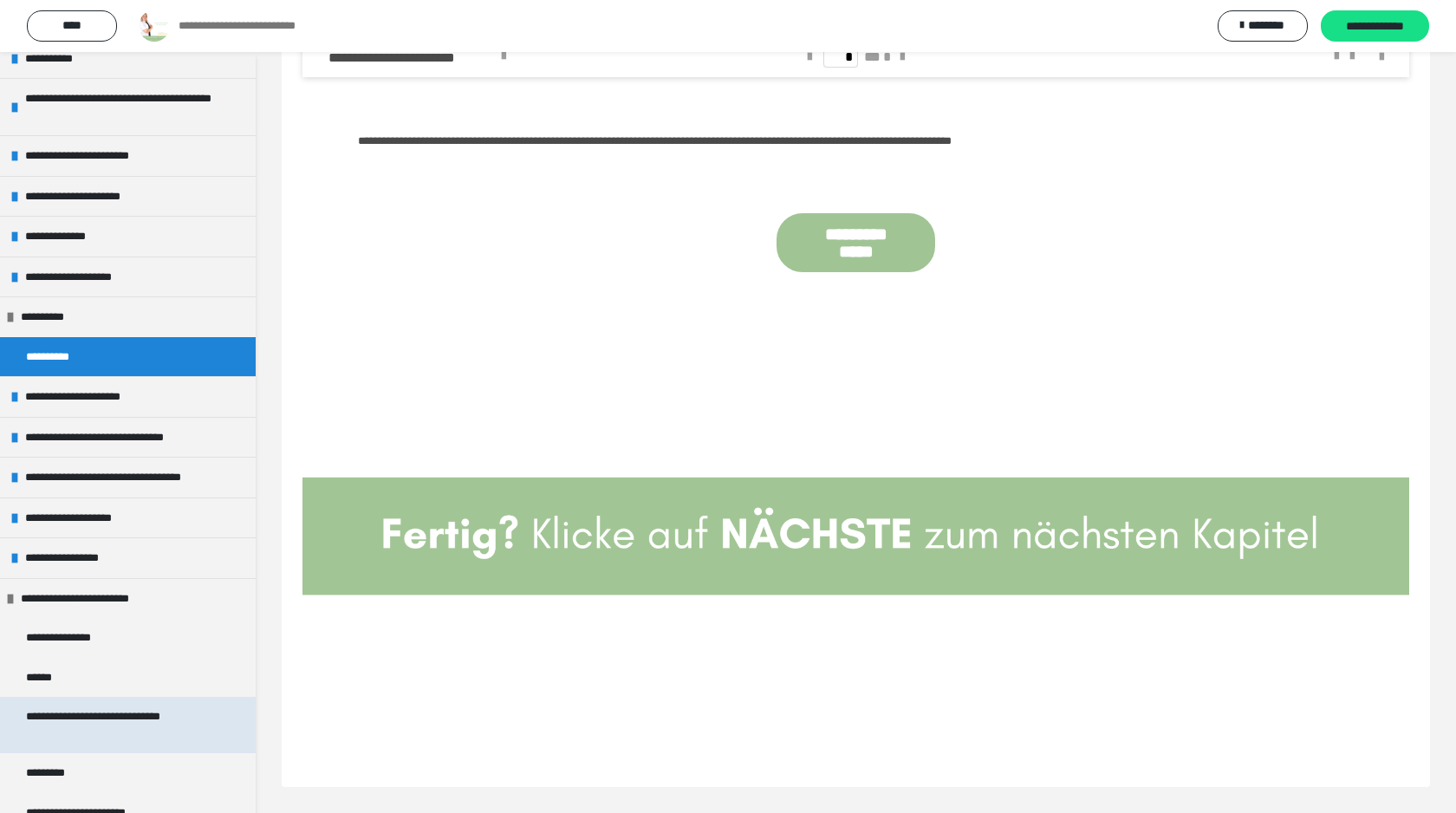 click on "**********" at bounding box center [120, 725] 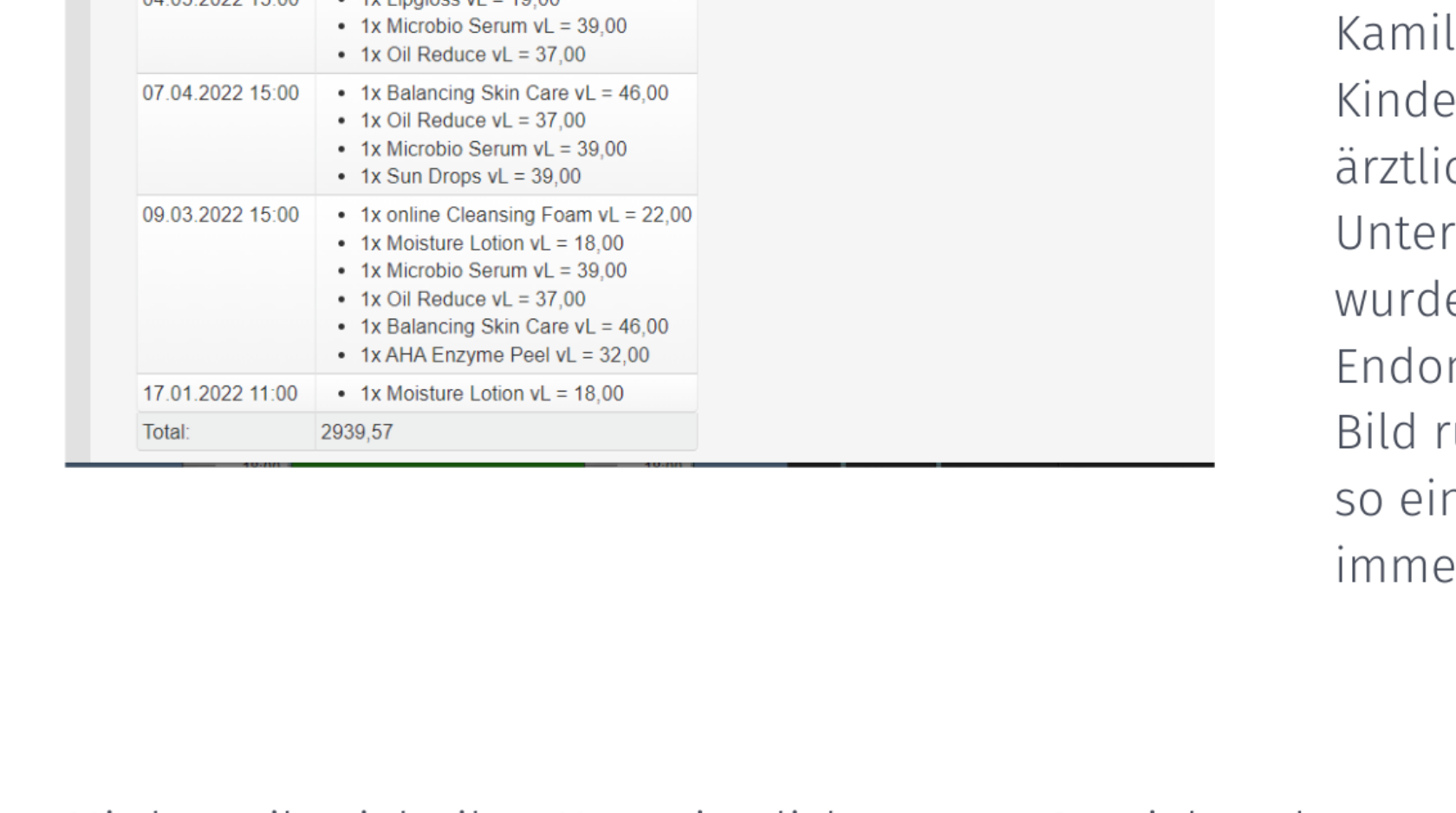 scroll, scrollTop: 2316, scrollLeft: 0, axis: vertical 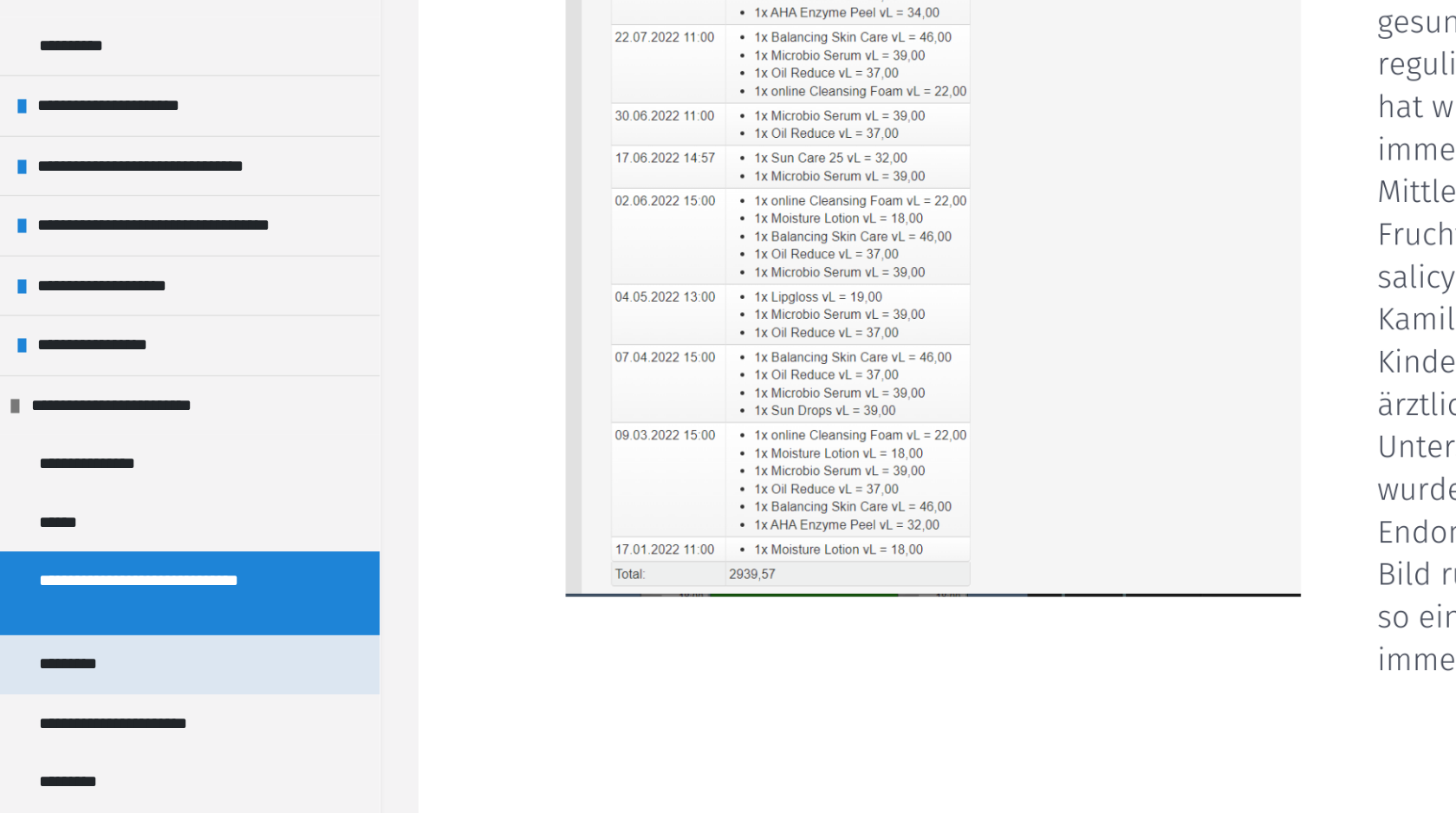 click on "*********" at bounding box center [127, 695] 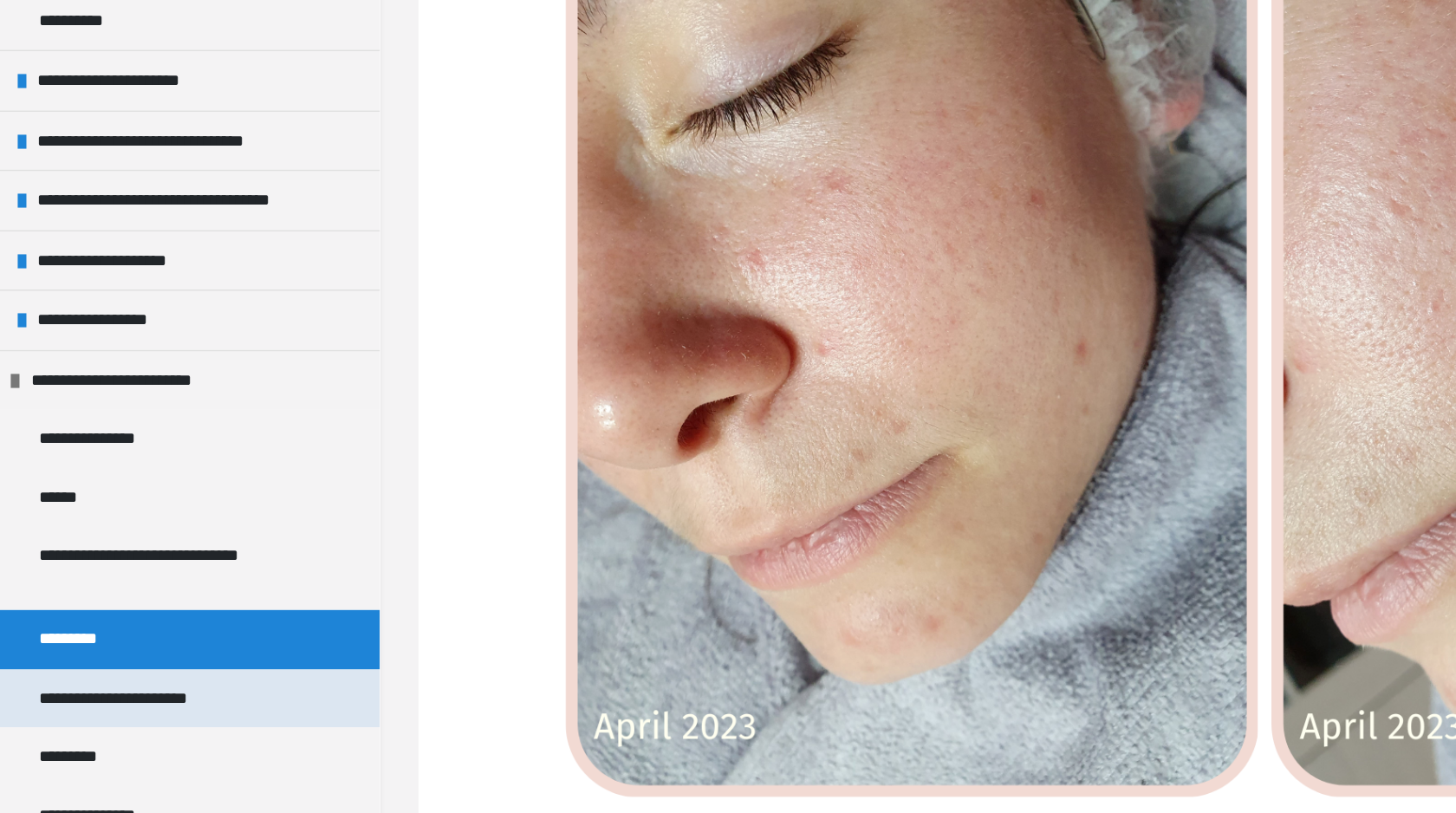 scroll, scrollTop: 809, scrollLeft: 0, axis: vertical 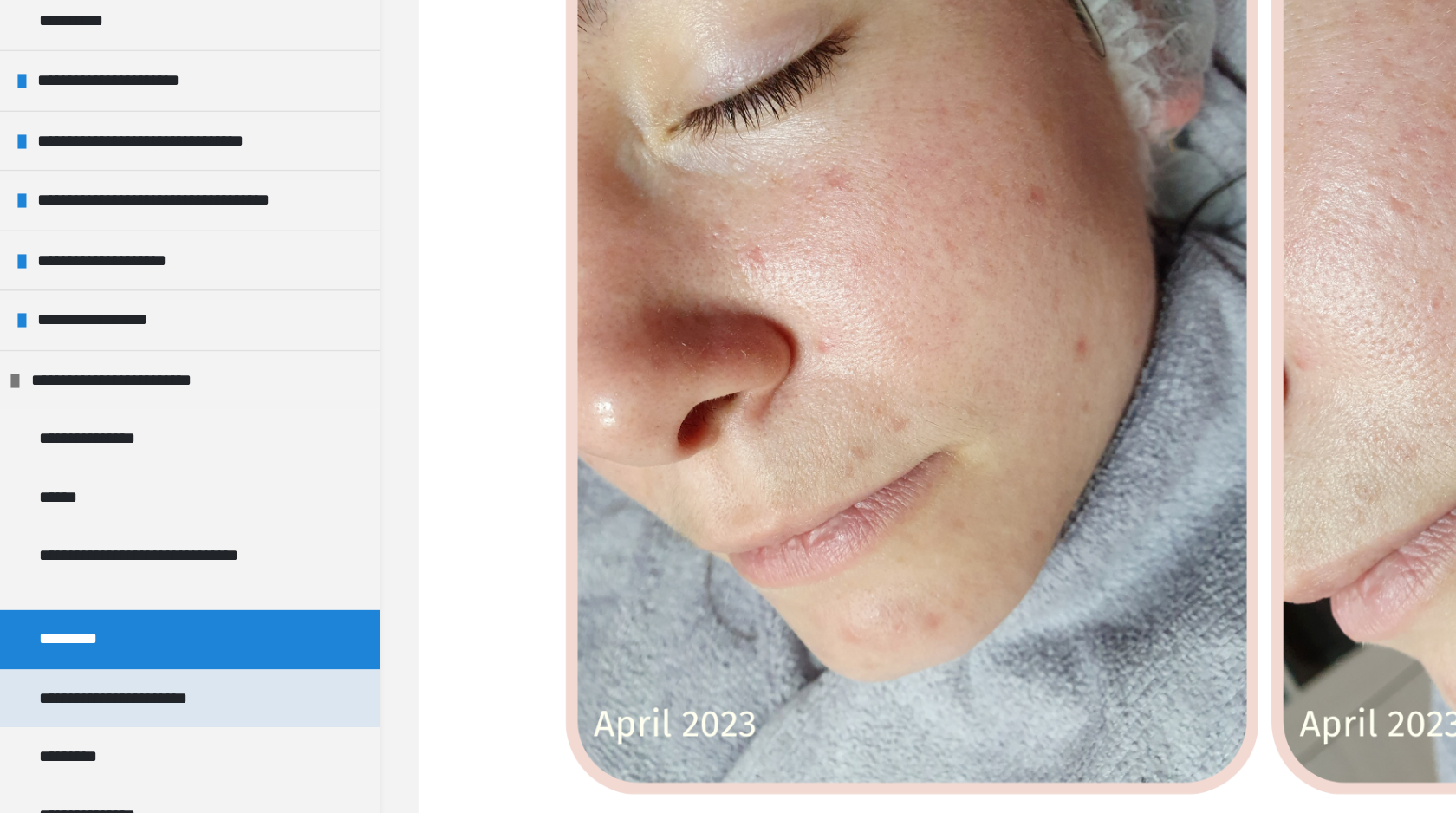 click on "**********" at bounding box center (92, 735) 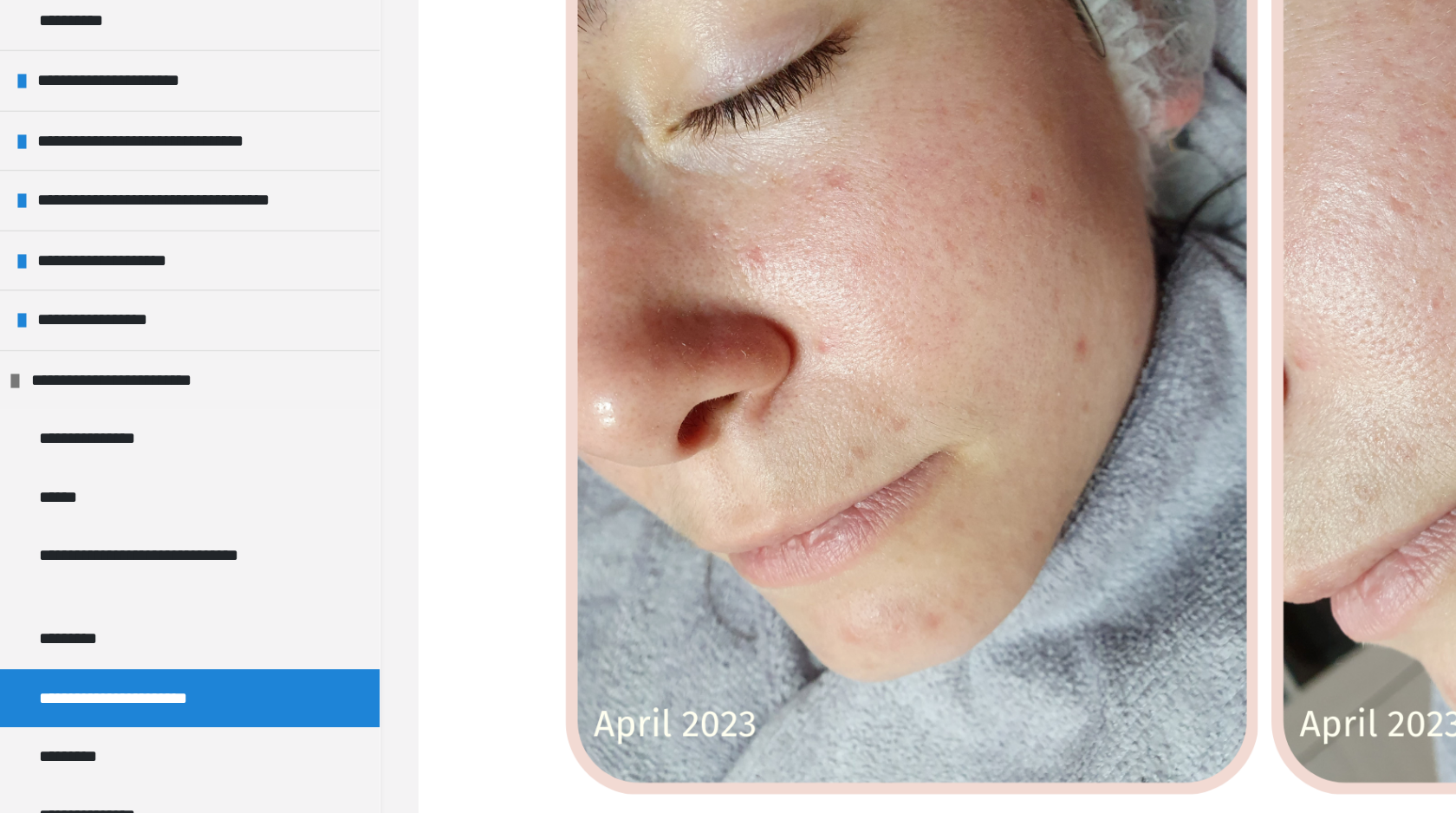 click on "**********" at bounding box center [92, 735] 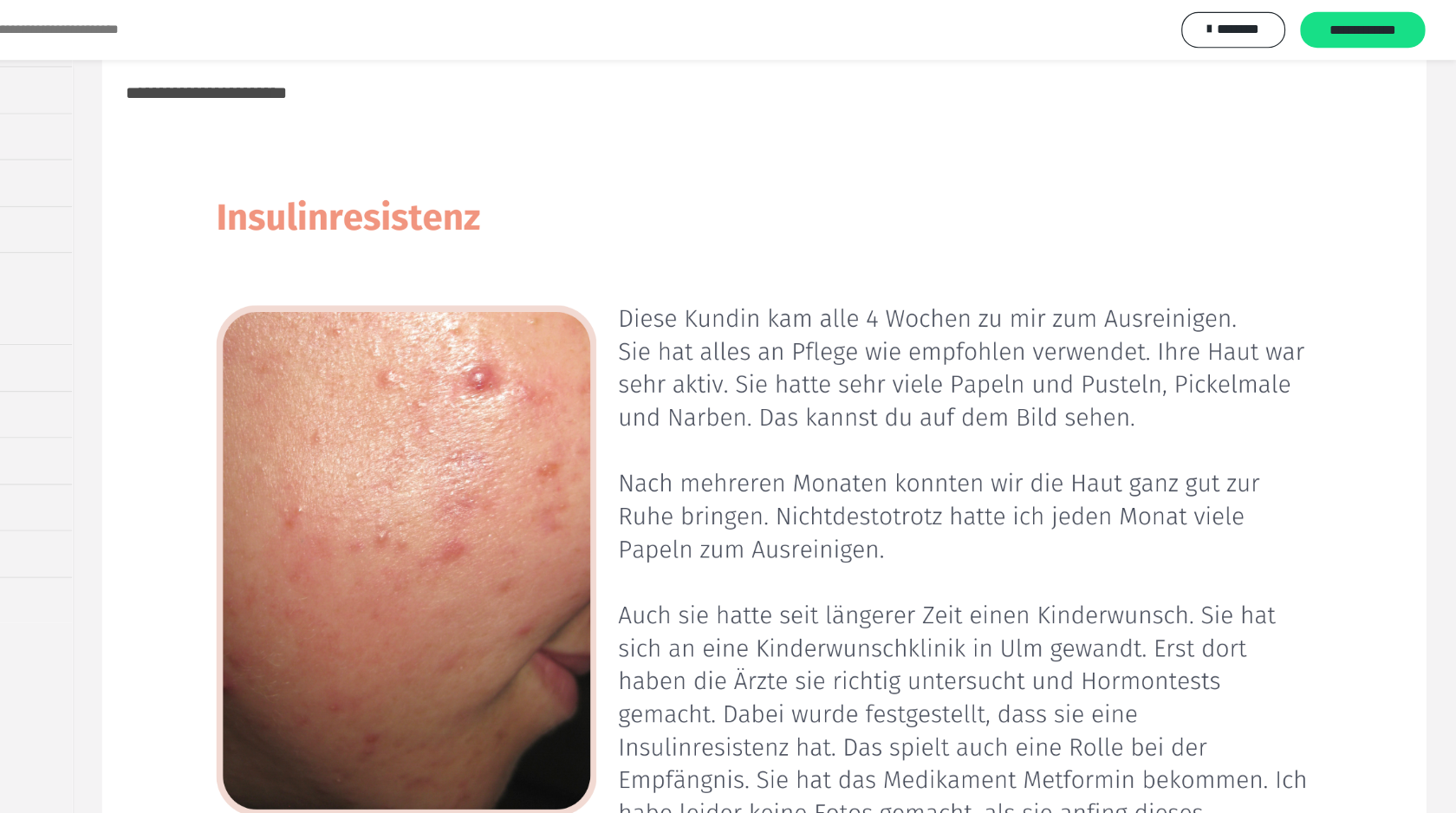 scroll, scrollTop: 0, scrollLeft: 0, axis: both 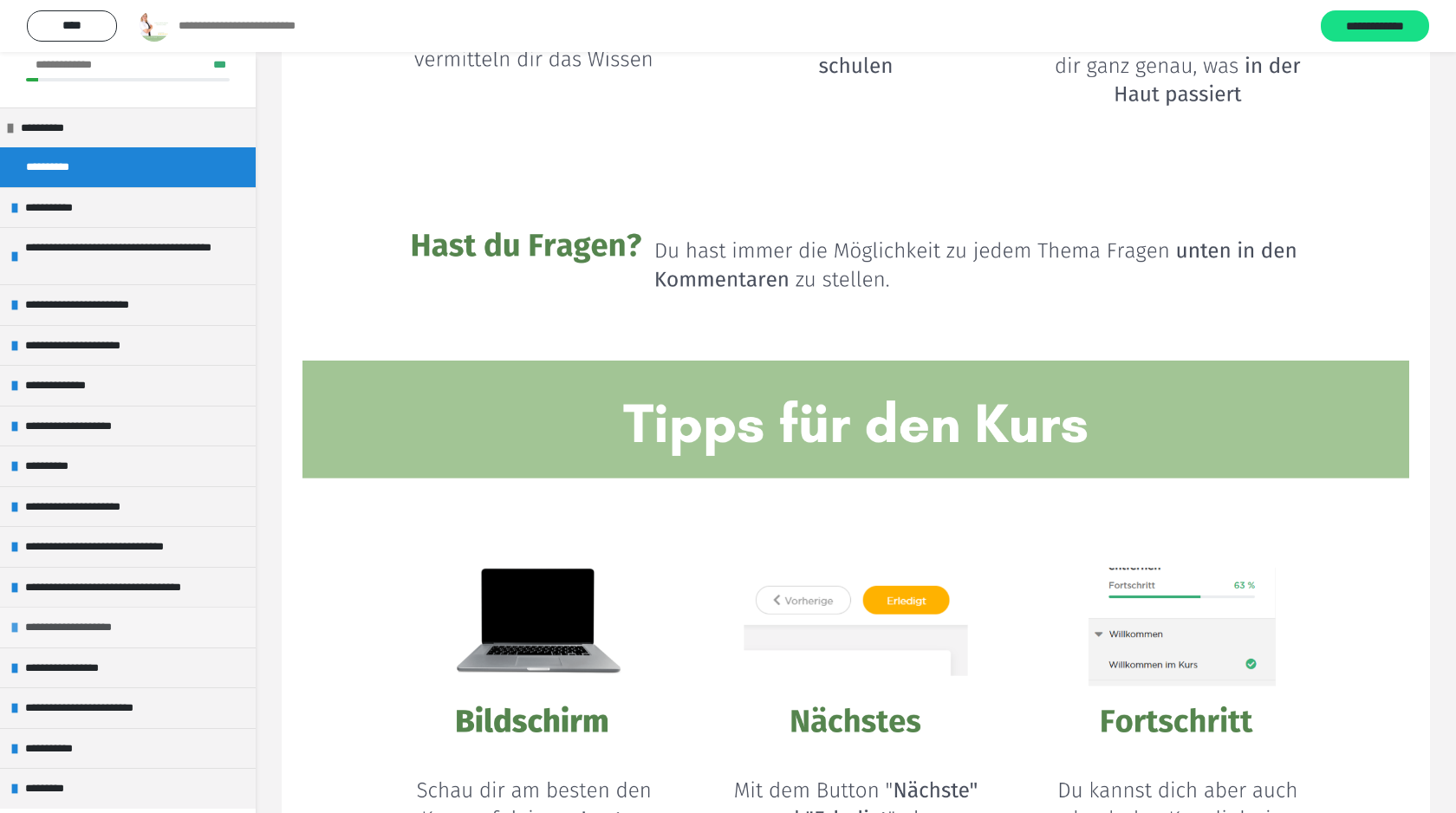 click on "**********" at bounding box center [81, 628] 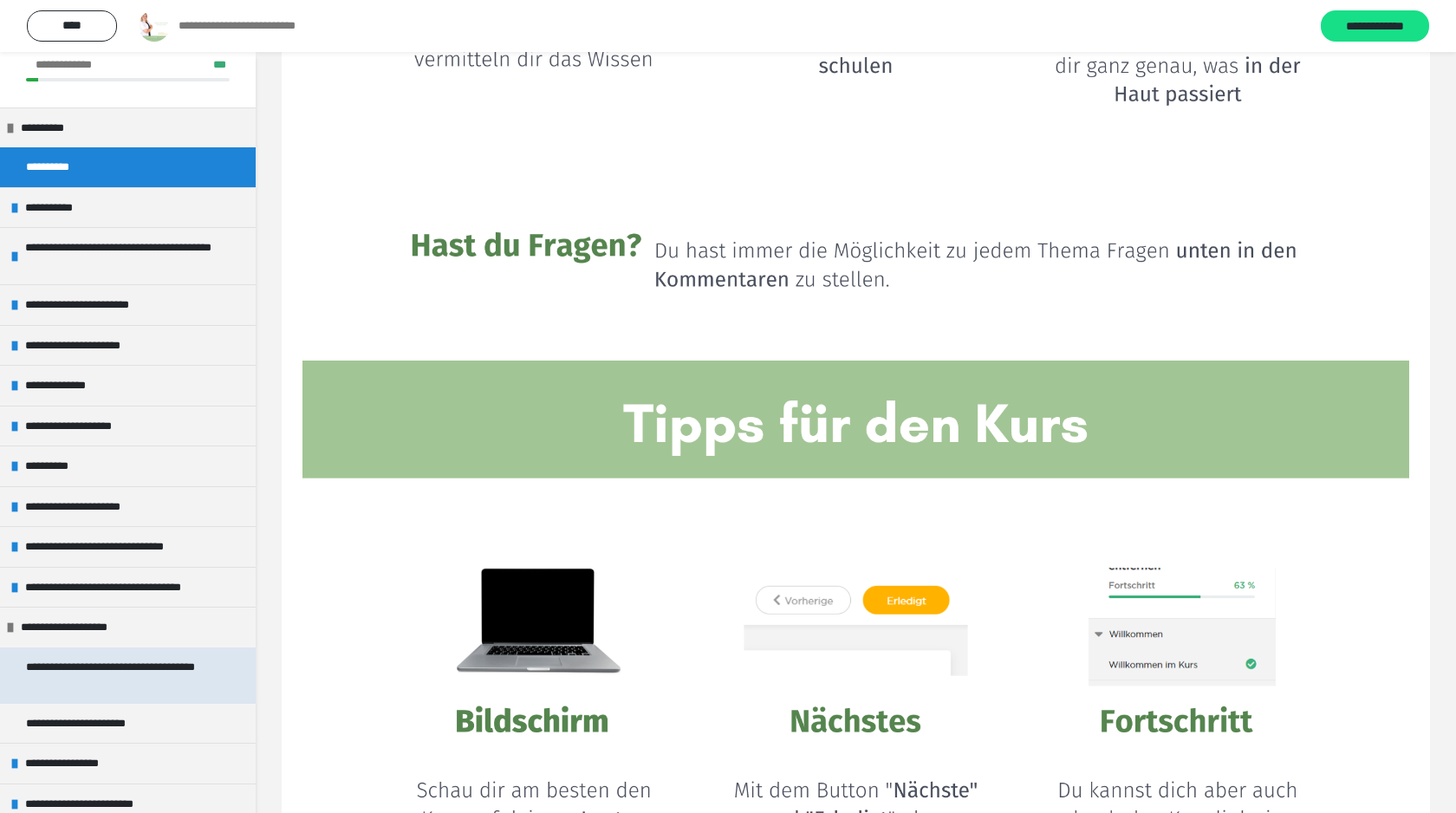 click on "**********" at bounding box center (120, 675) 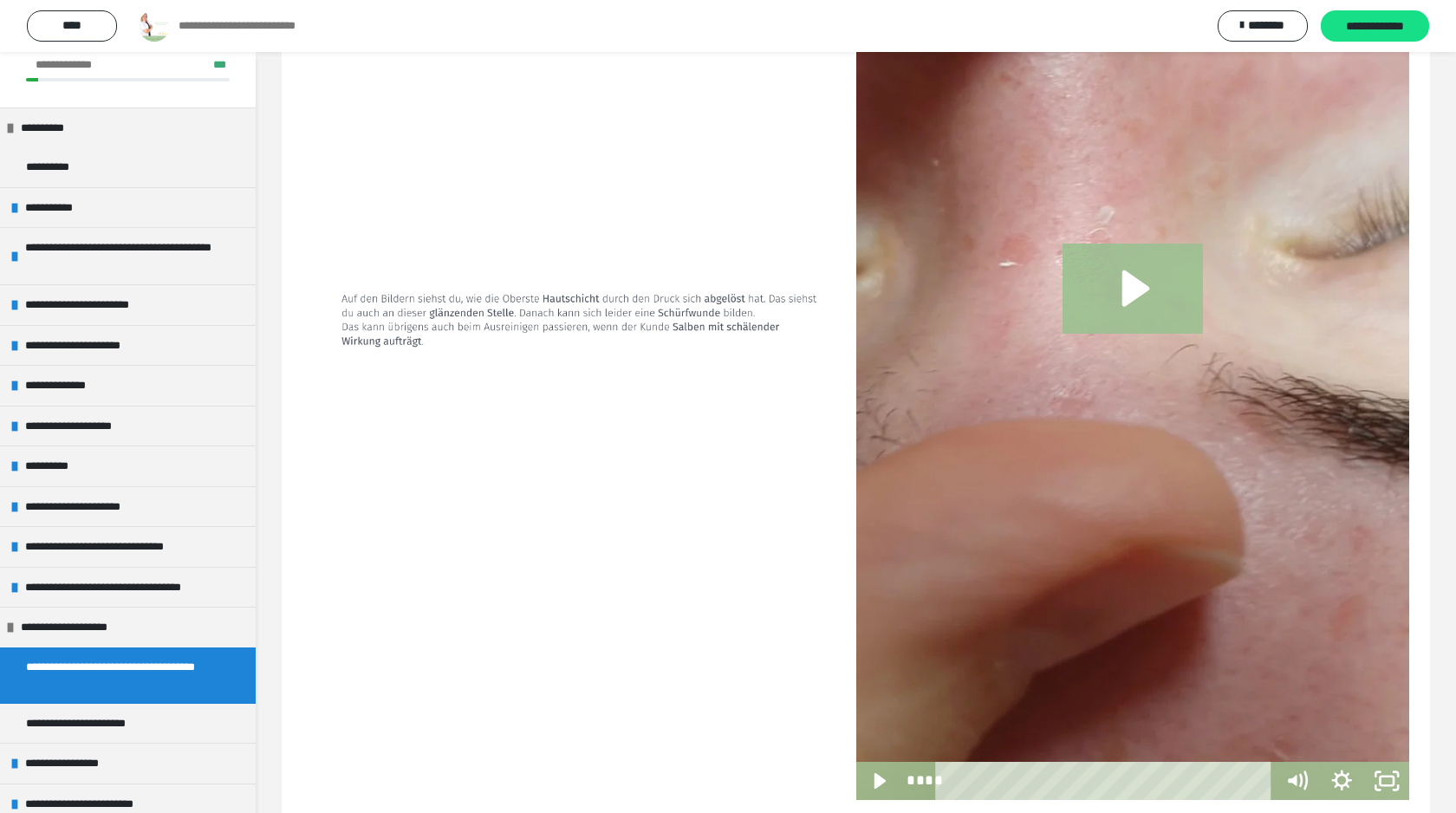 scroll, scrollTop: 3460, scrollLeft: 0, axis: vertical 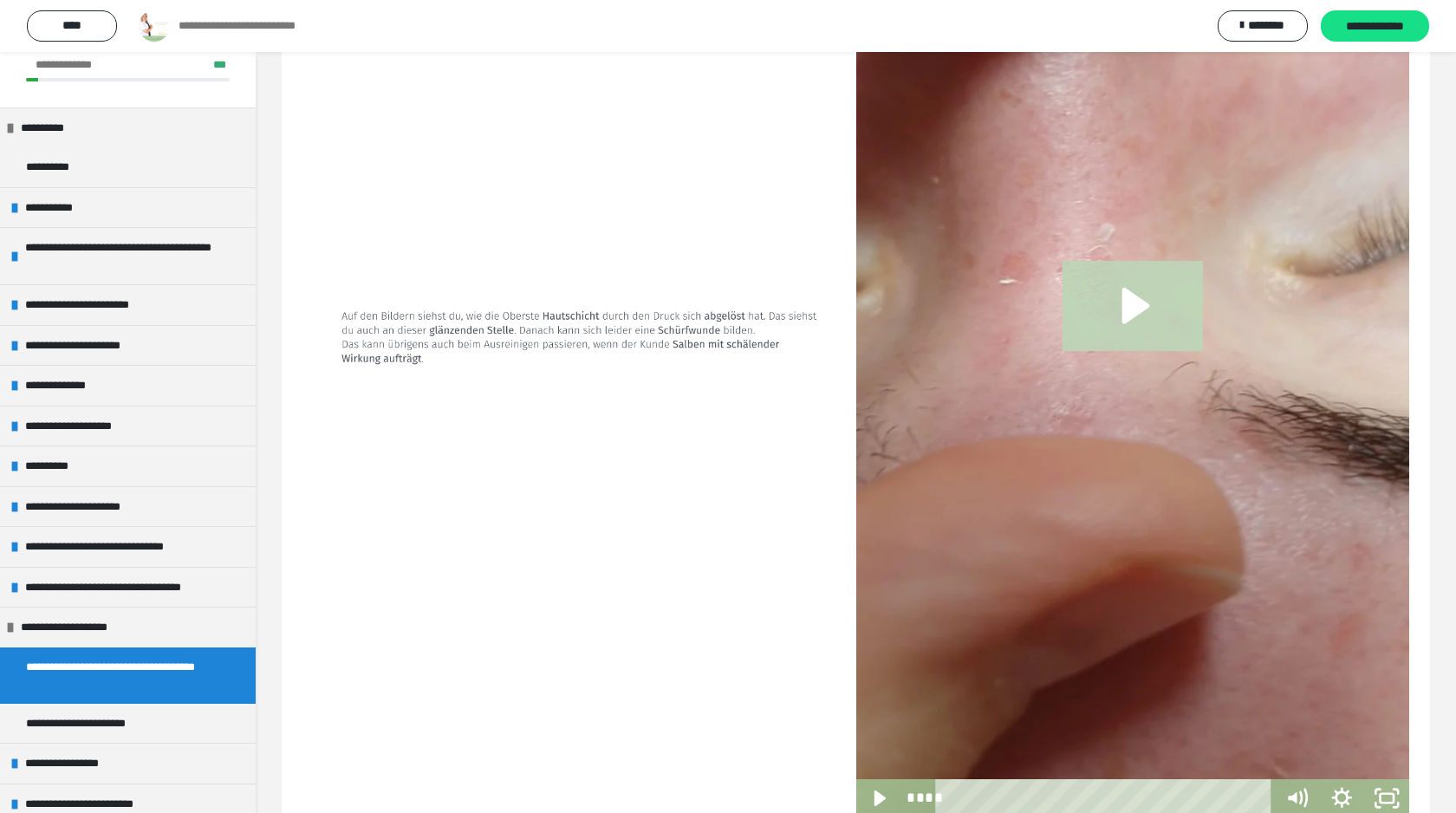 click 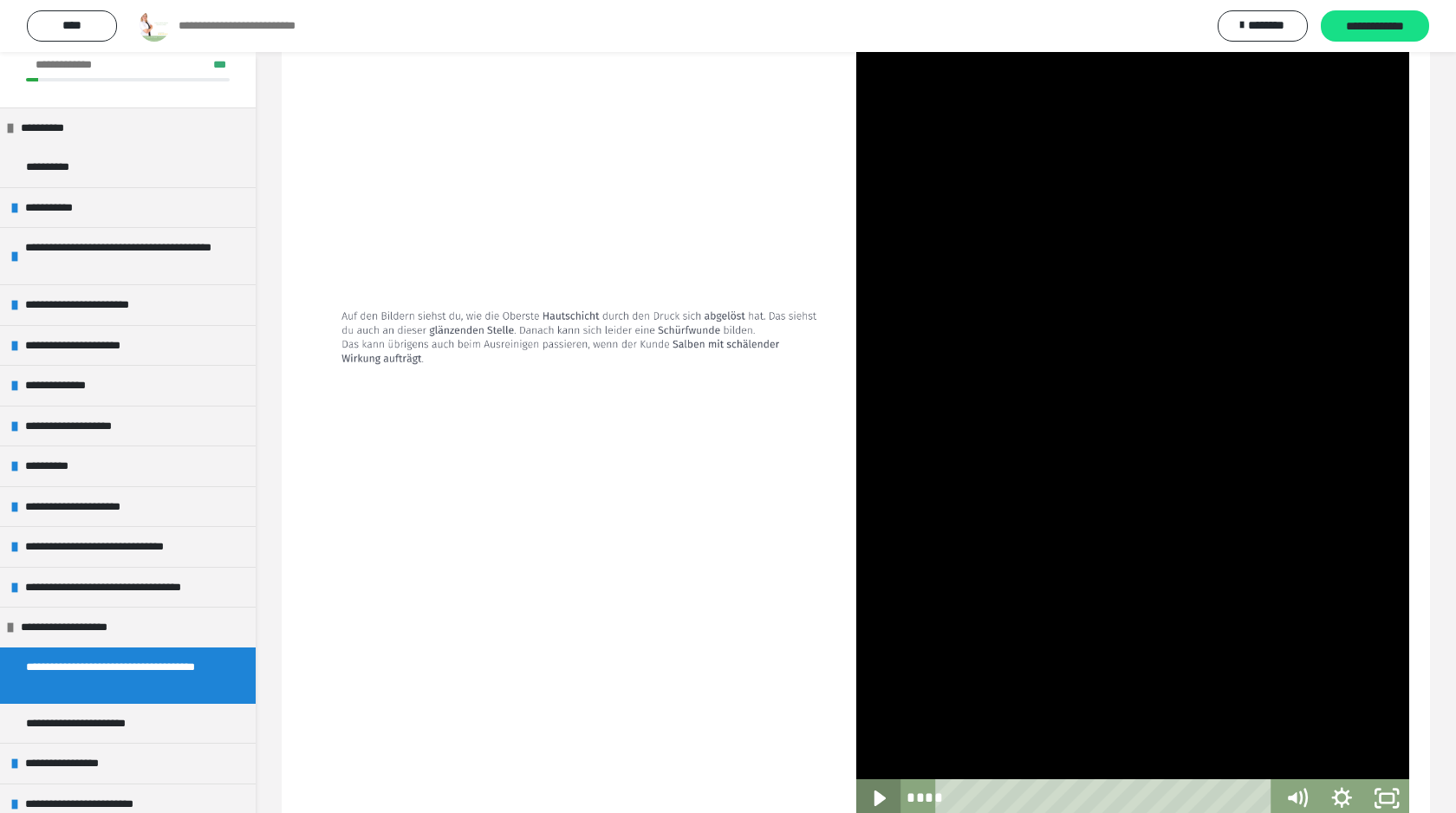 click 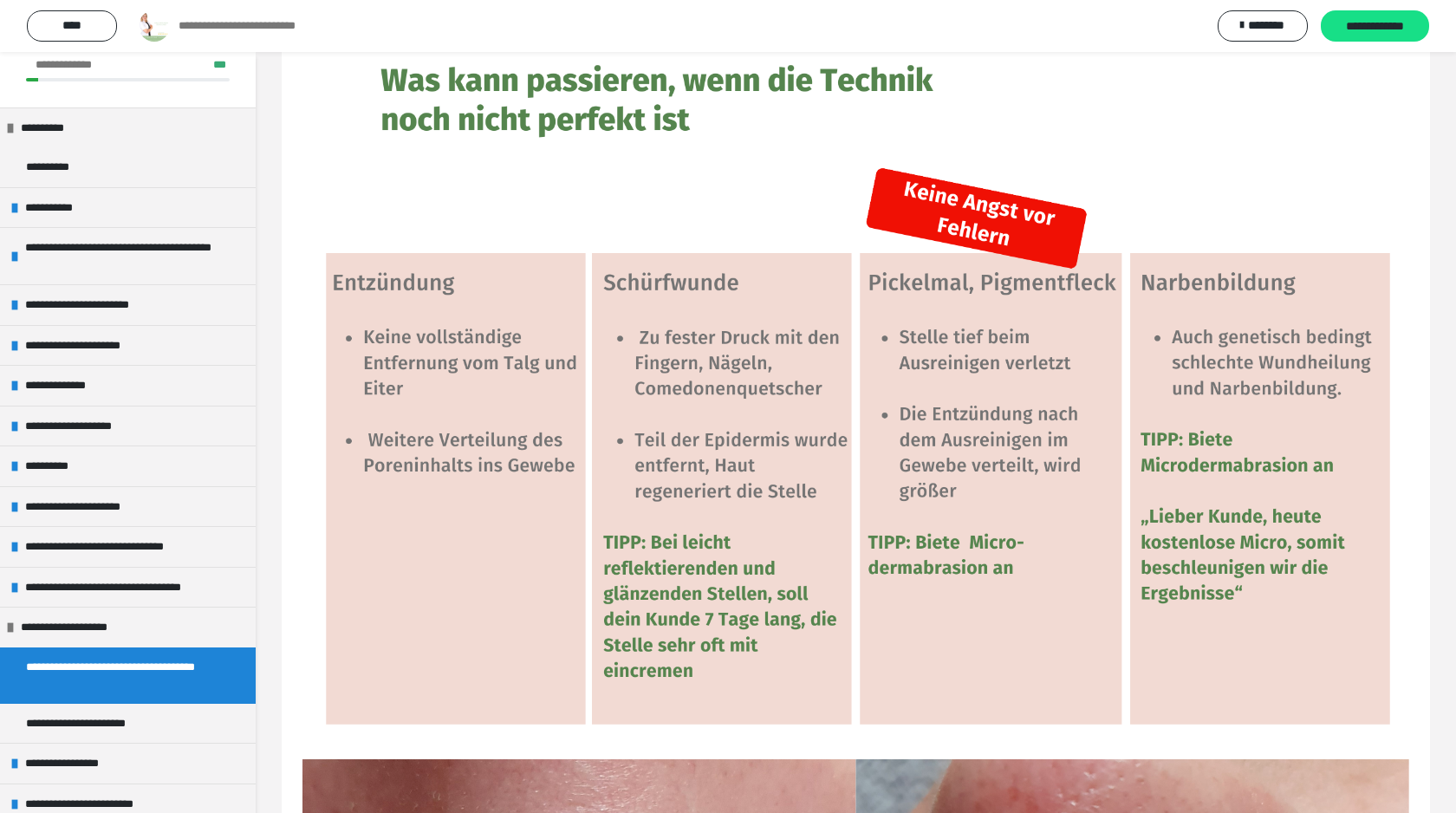 scroll, scrollTop: 1710, scrollLeft: 0, axis: vertical 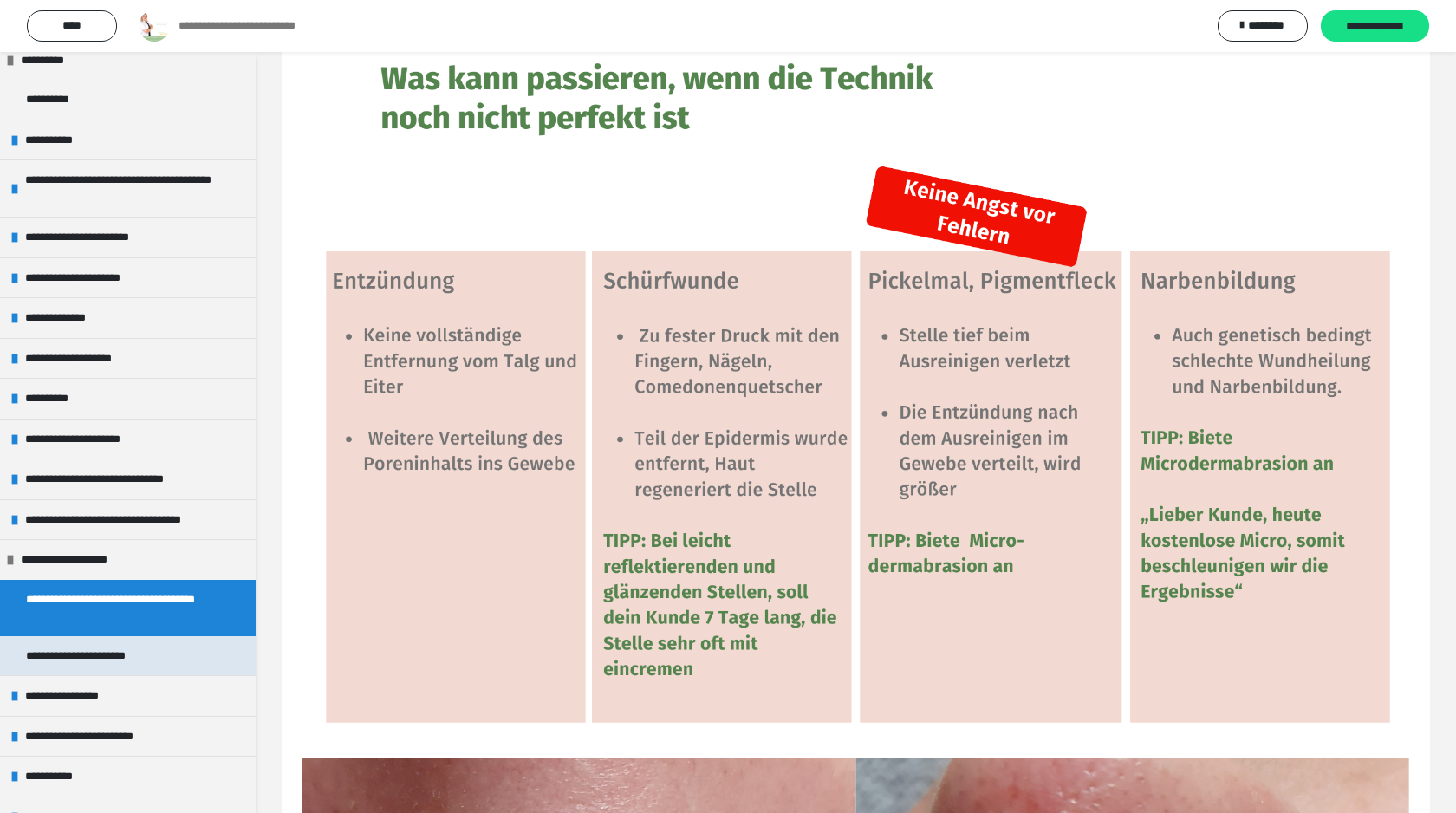click on "**********" at bounding box center [95, 656] 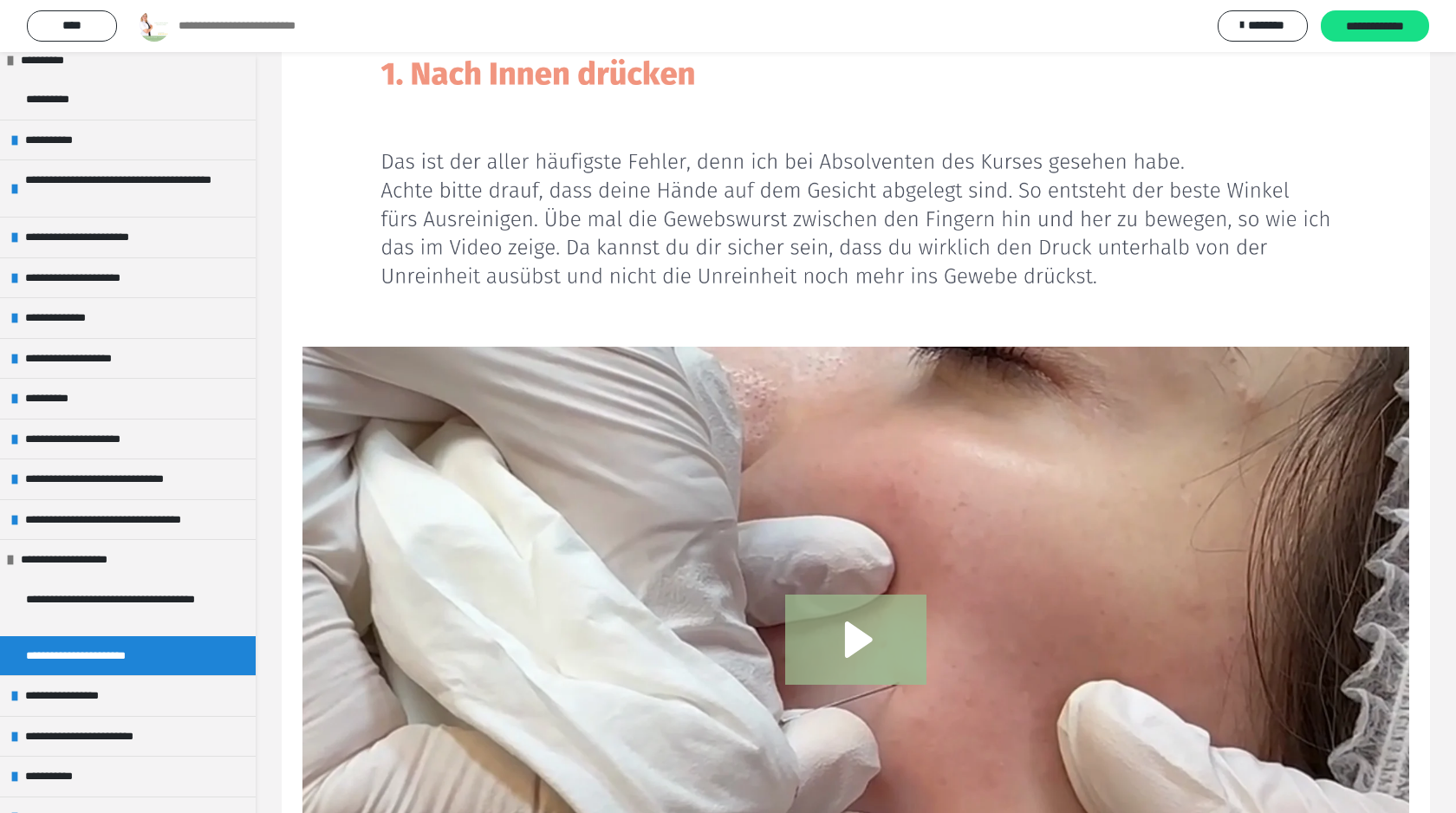scroll, scrollTop: 965, scrollLeft: 0, axis: vertical 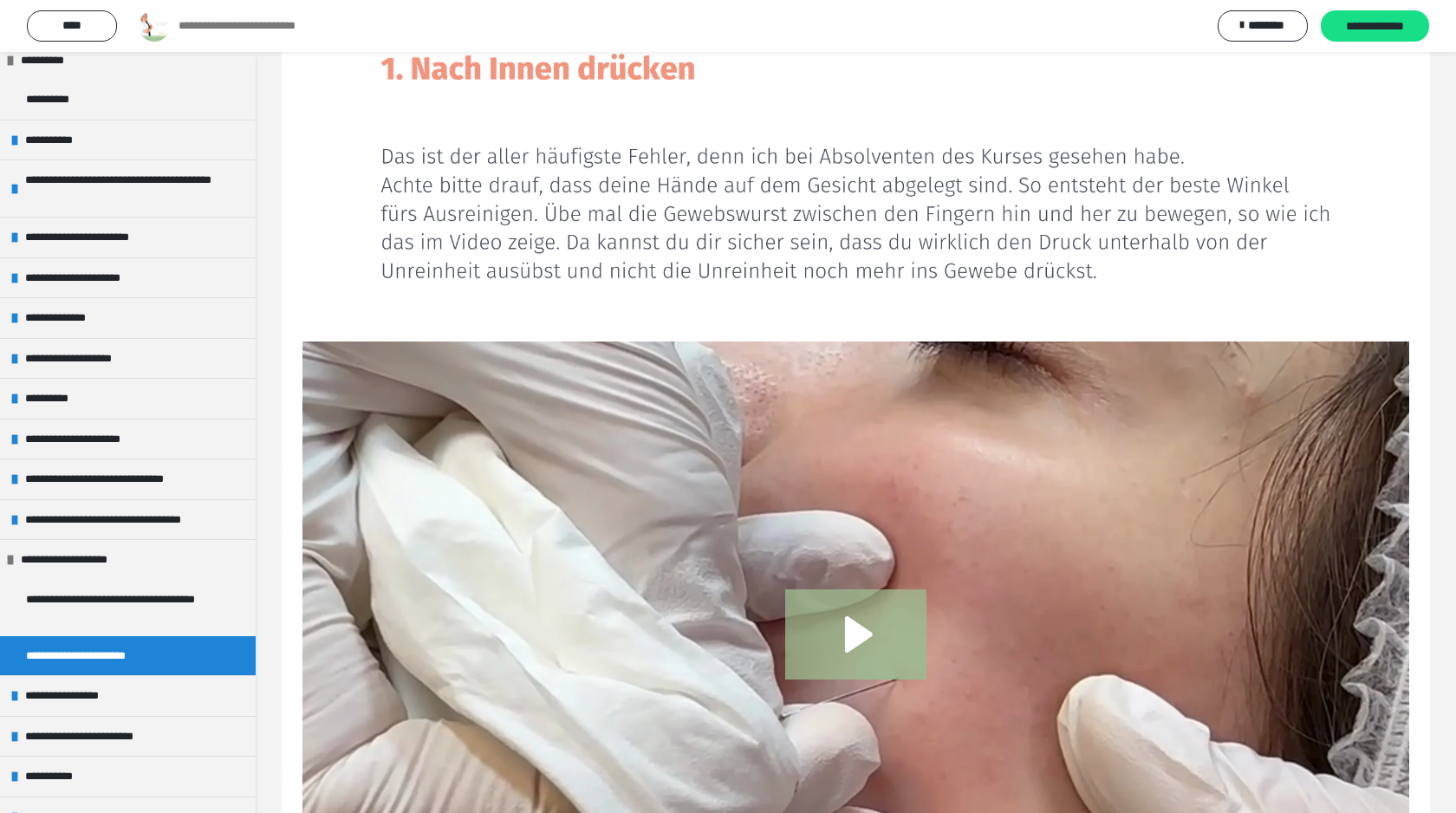 click at bounding box center (855, 157) 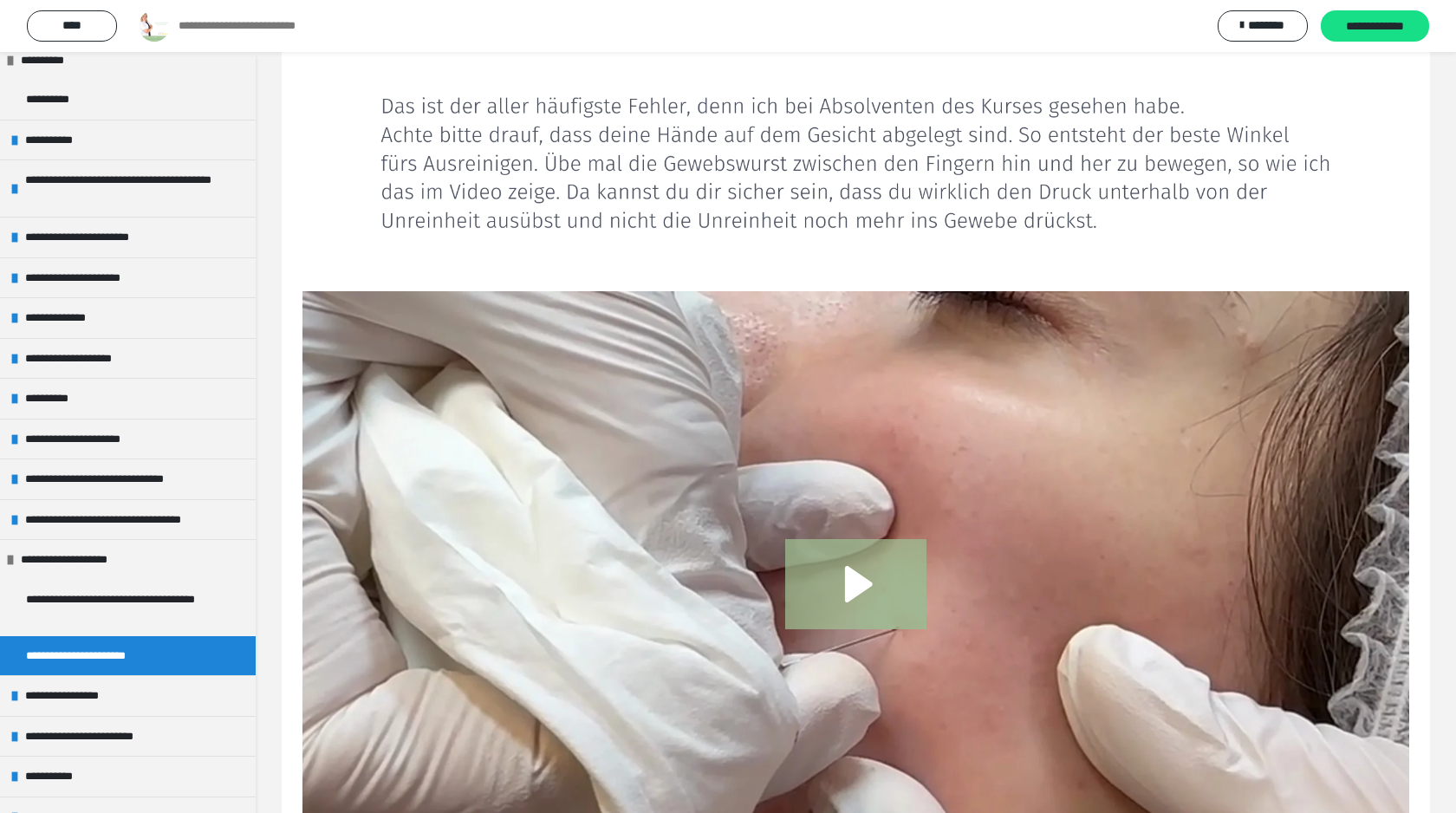 scroll, scrollTop: 1020, scrollLeft: 0, axis: vertical 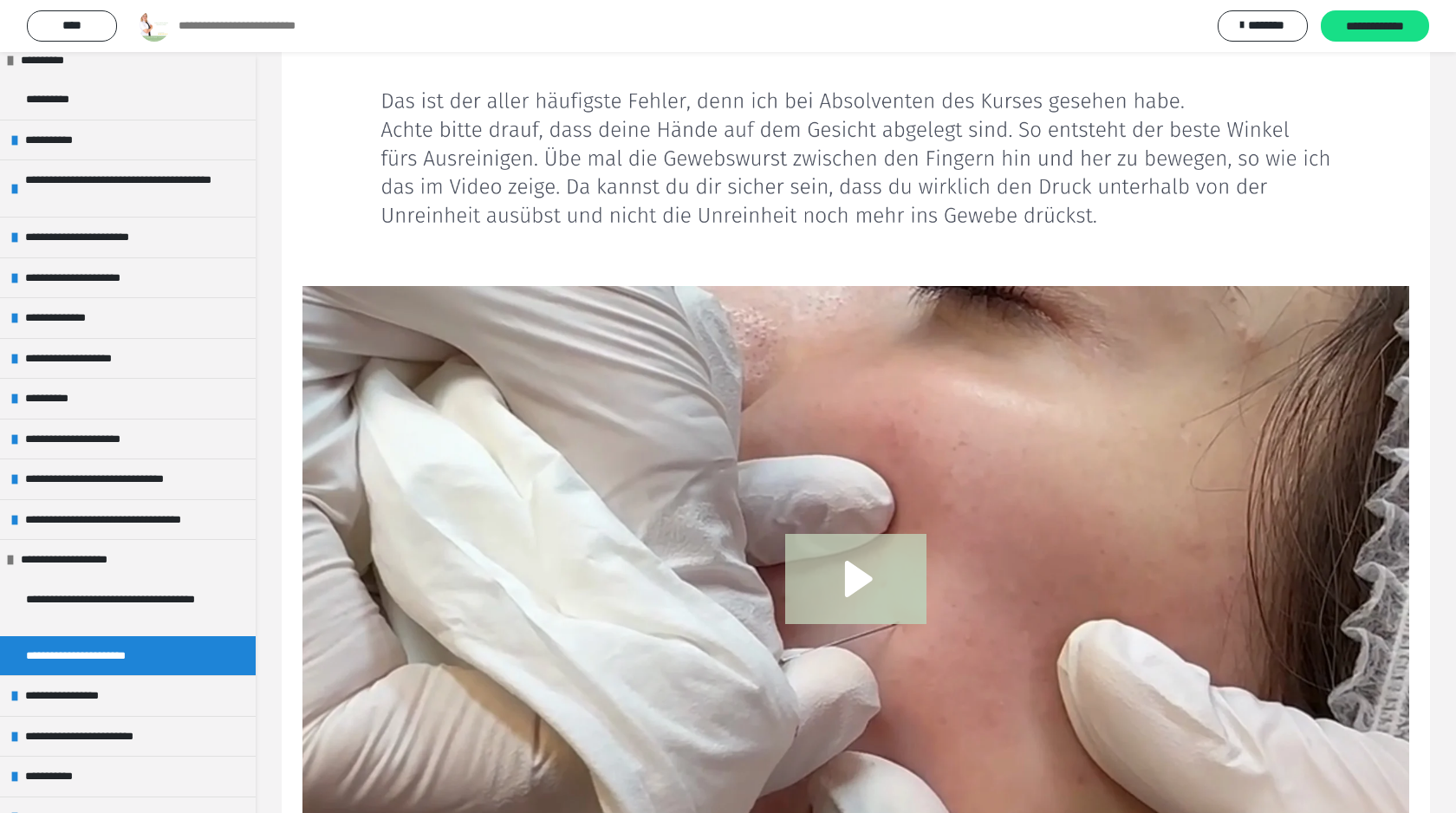 click 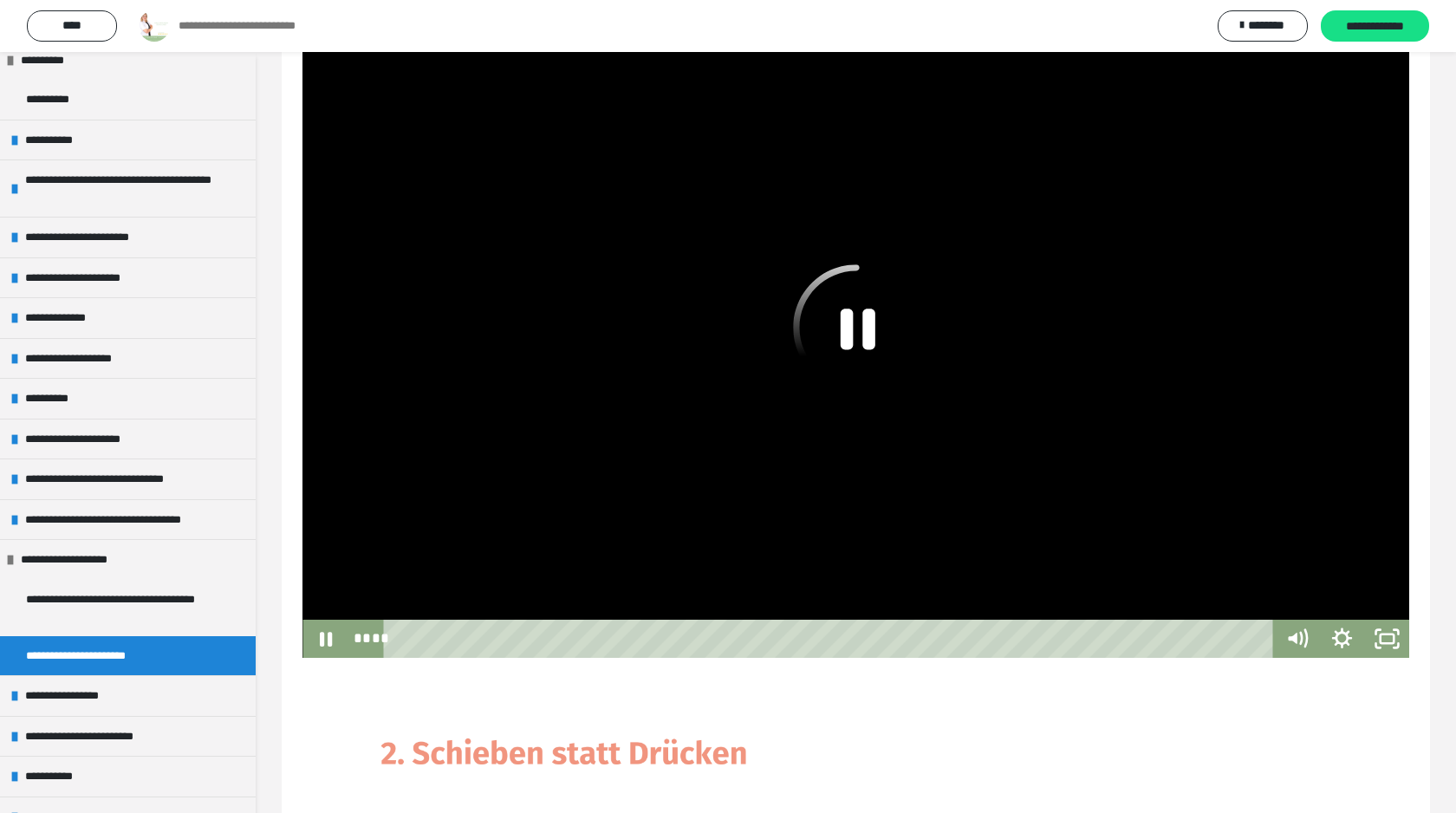 scroll, scrollTop: 1271, scrollLeft: 0, axis: vertical 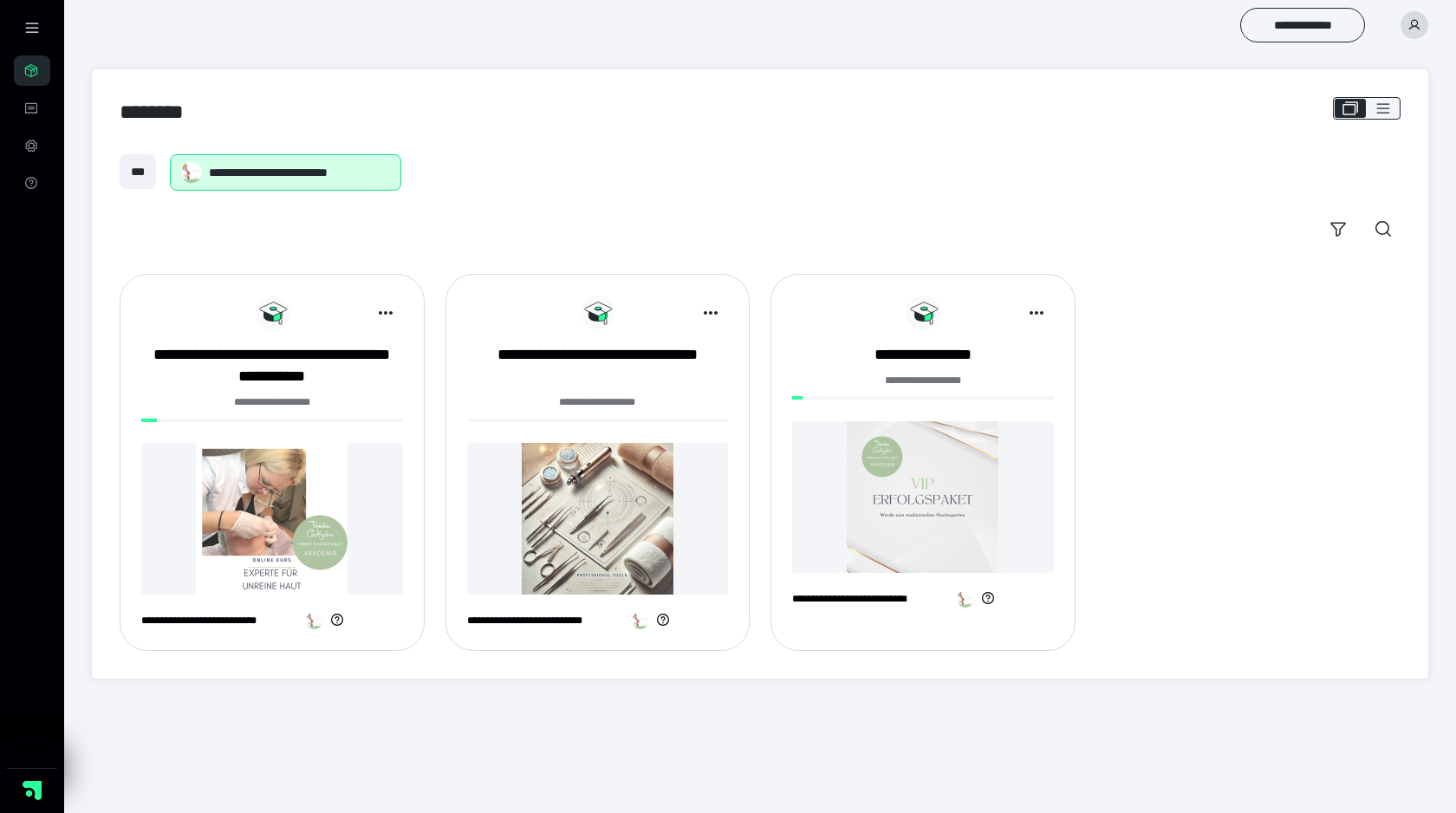 click at bounding box center (272, 518) 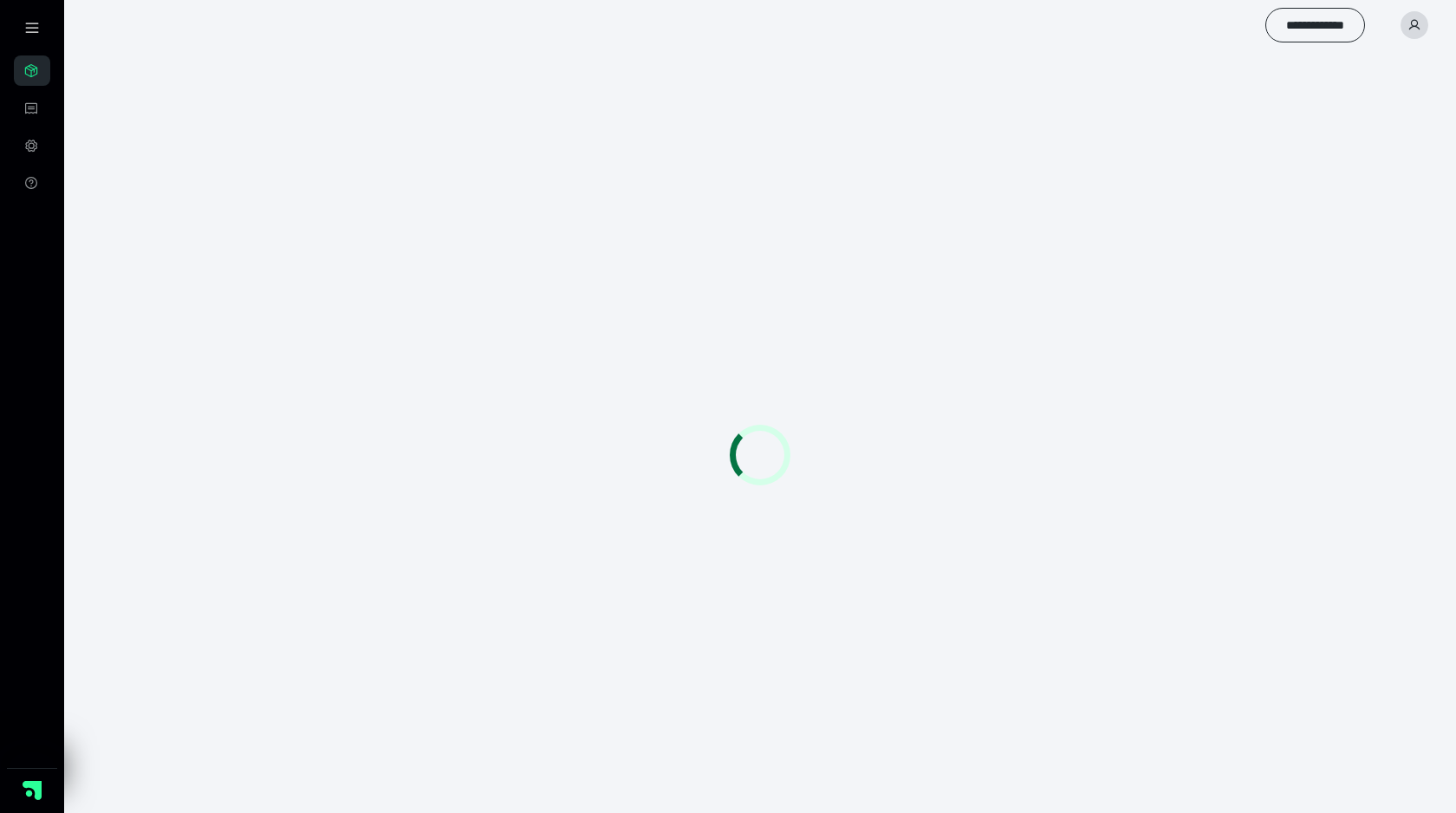 scroll, scrollTop: 0, scrollLeft: 0, axis: both 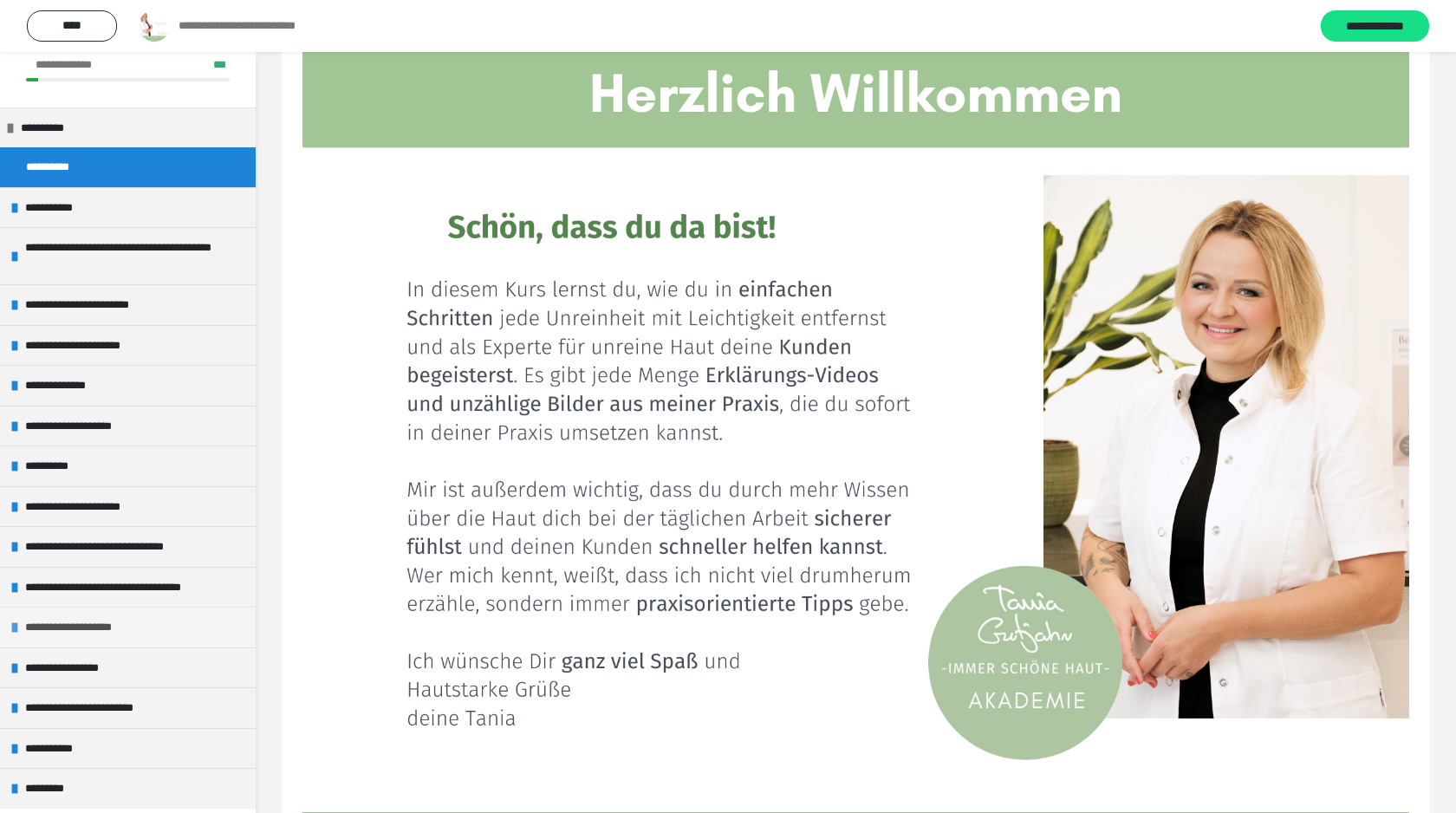 click on "**********" at bounding box center [81, 628] 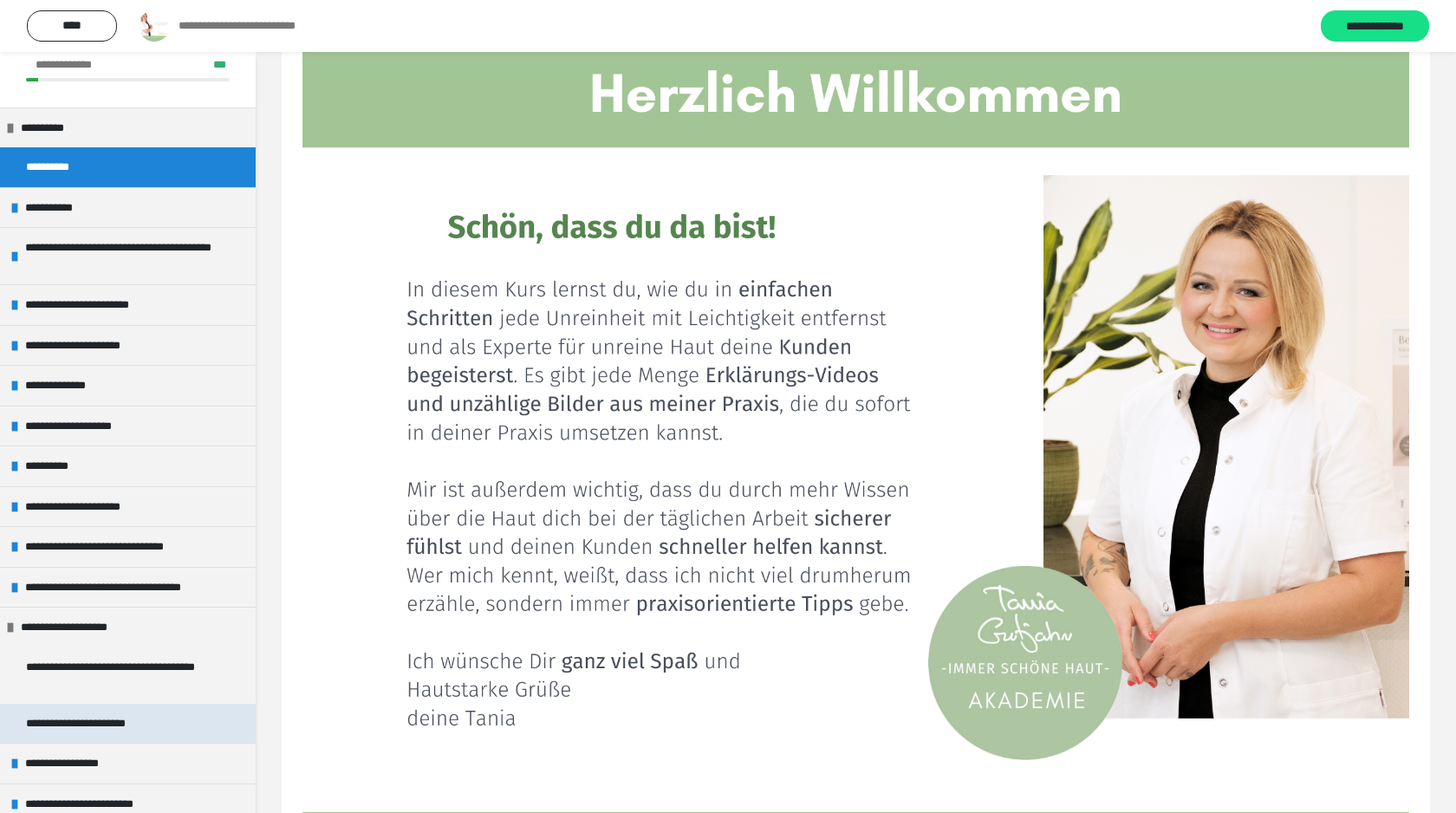 click on "**********" at bounding box center [95, 724] 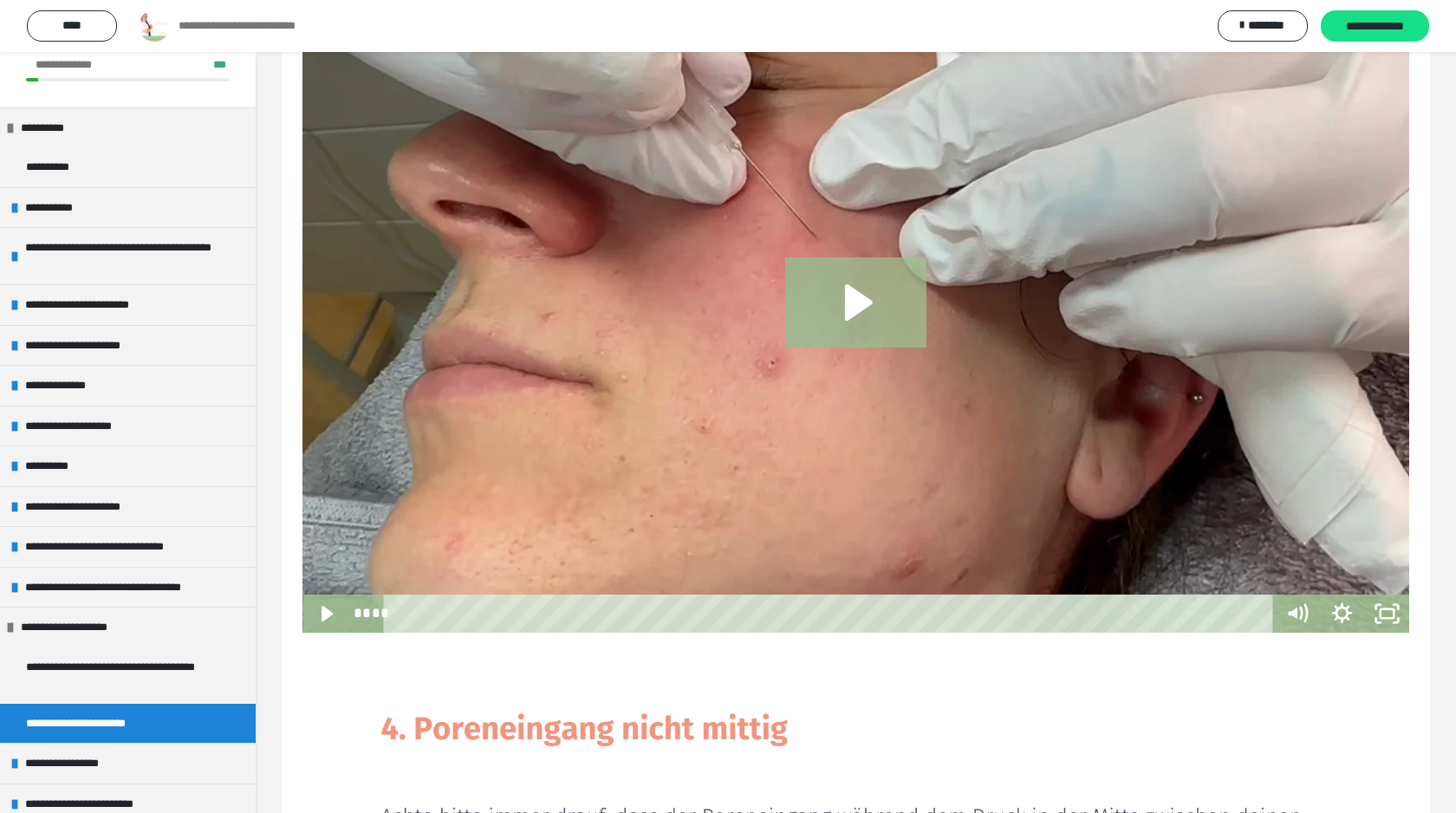 scroll, scrollTop: 3047, scrollLeft: 0, axis: vertical 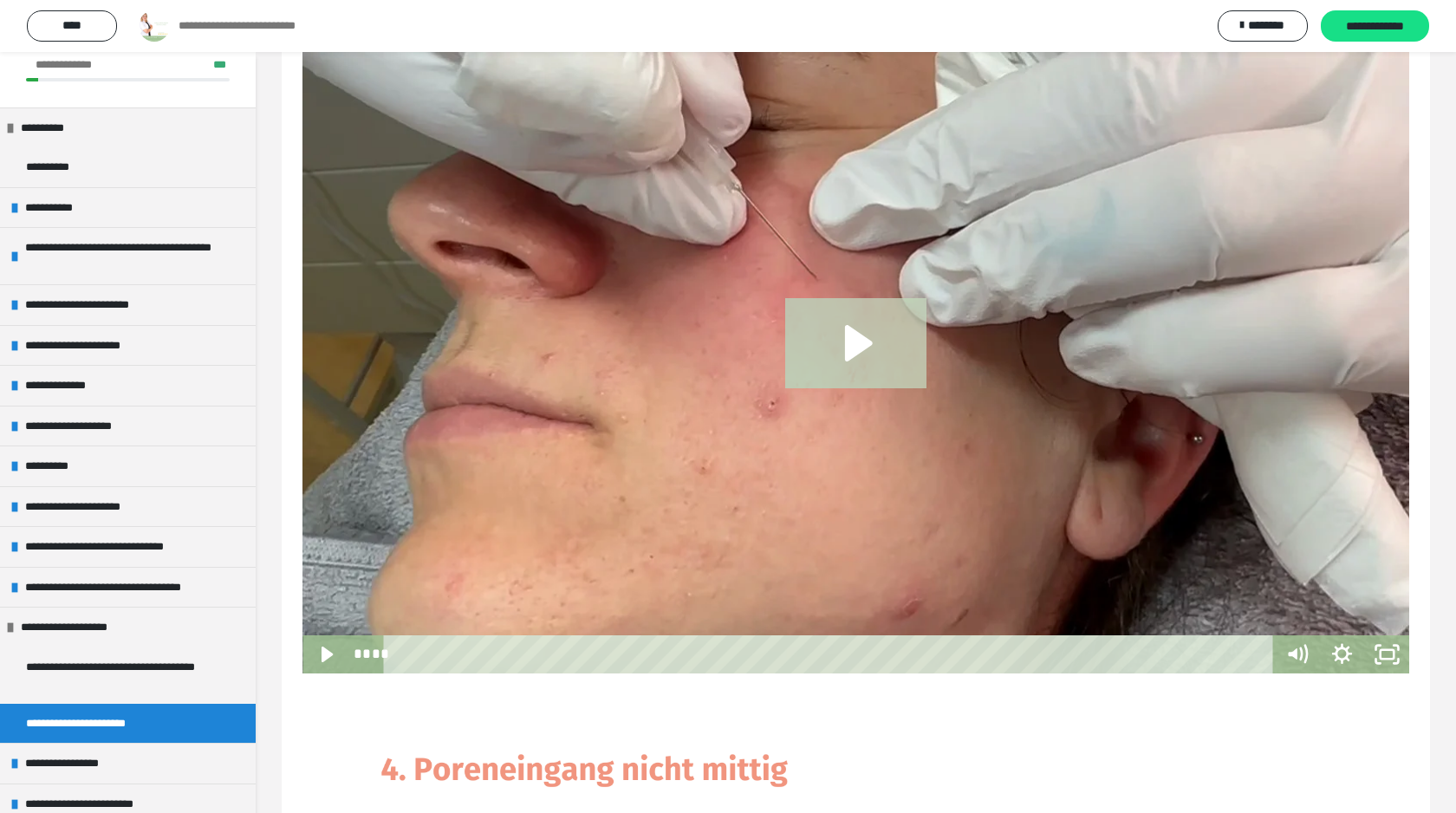 click 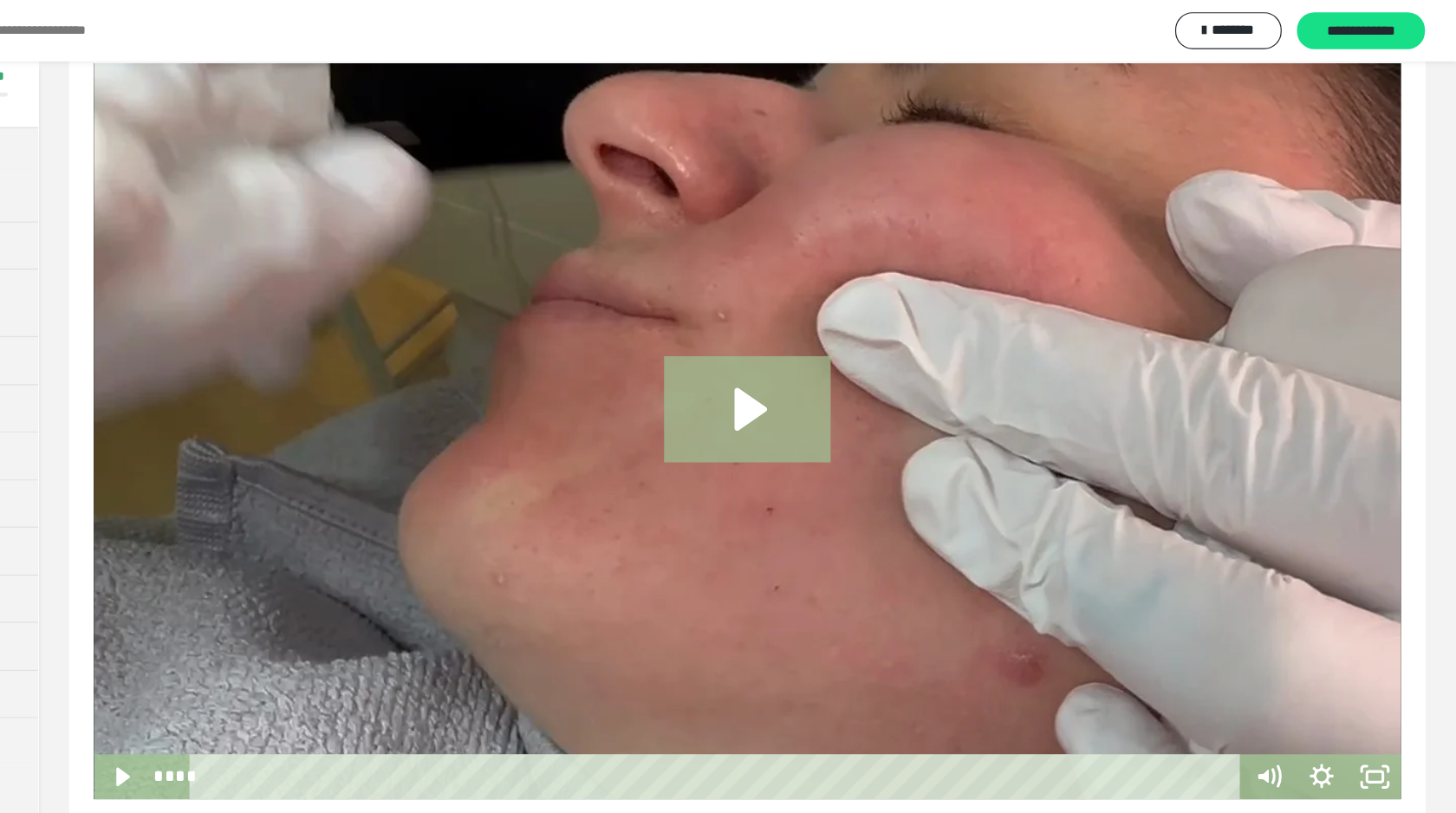 scroll, scrollTop: 4698, scrollLeft: 0, axis: vertical 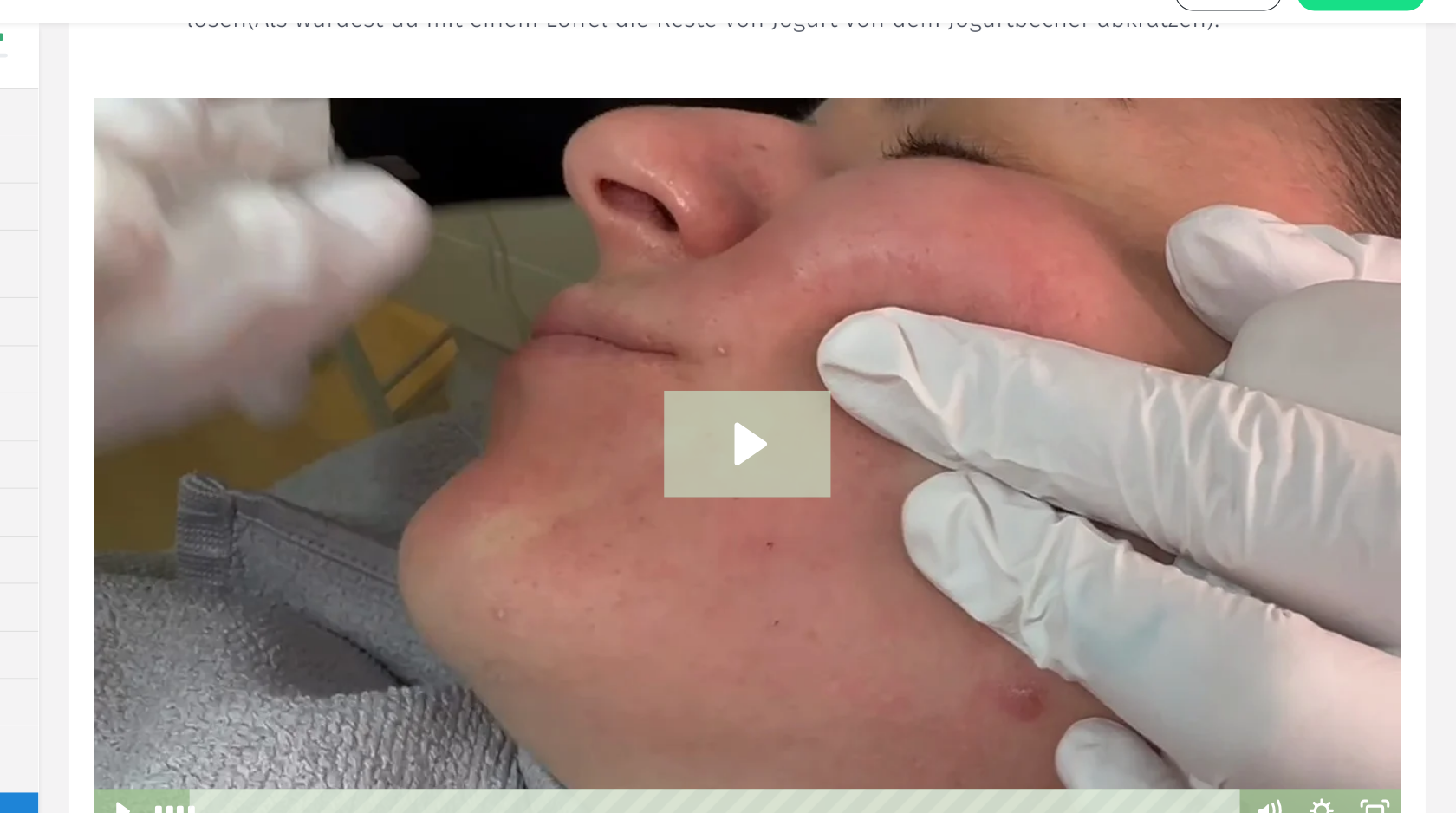 click 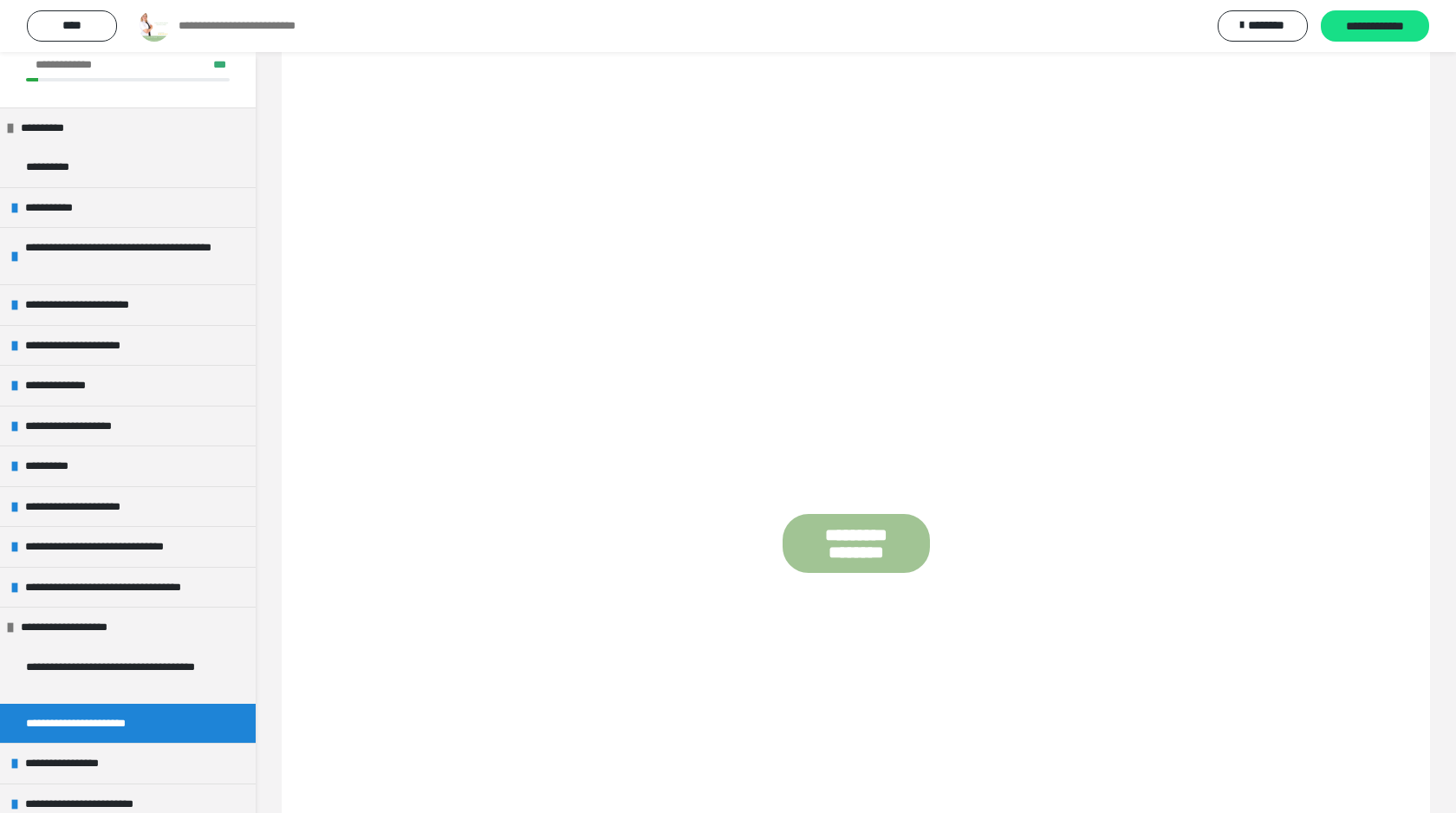 scroll, scrollTop: 6059, scrollLeft: 0, axis: vertical 